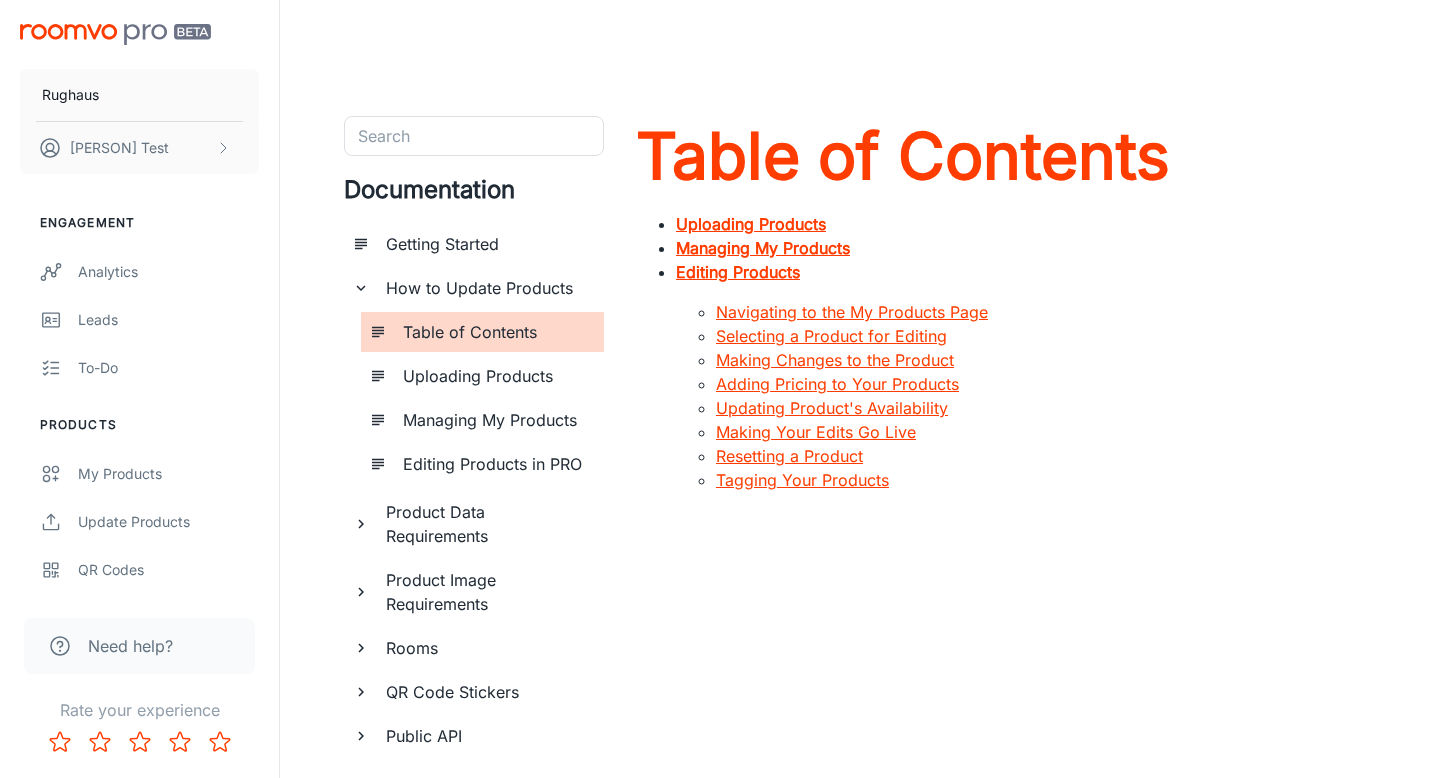 scroll, scrollTop: 0, scrollLeft: 0, axis: both 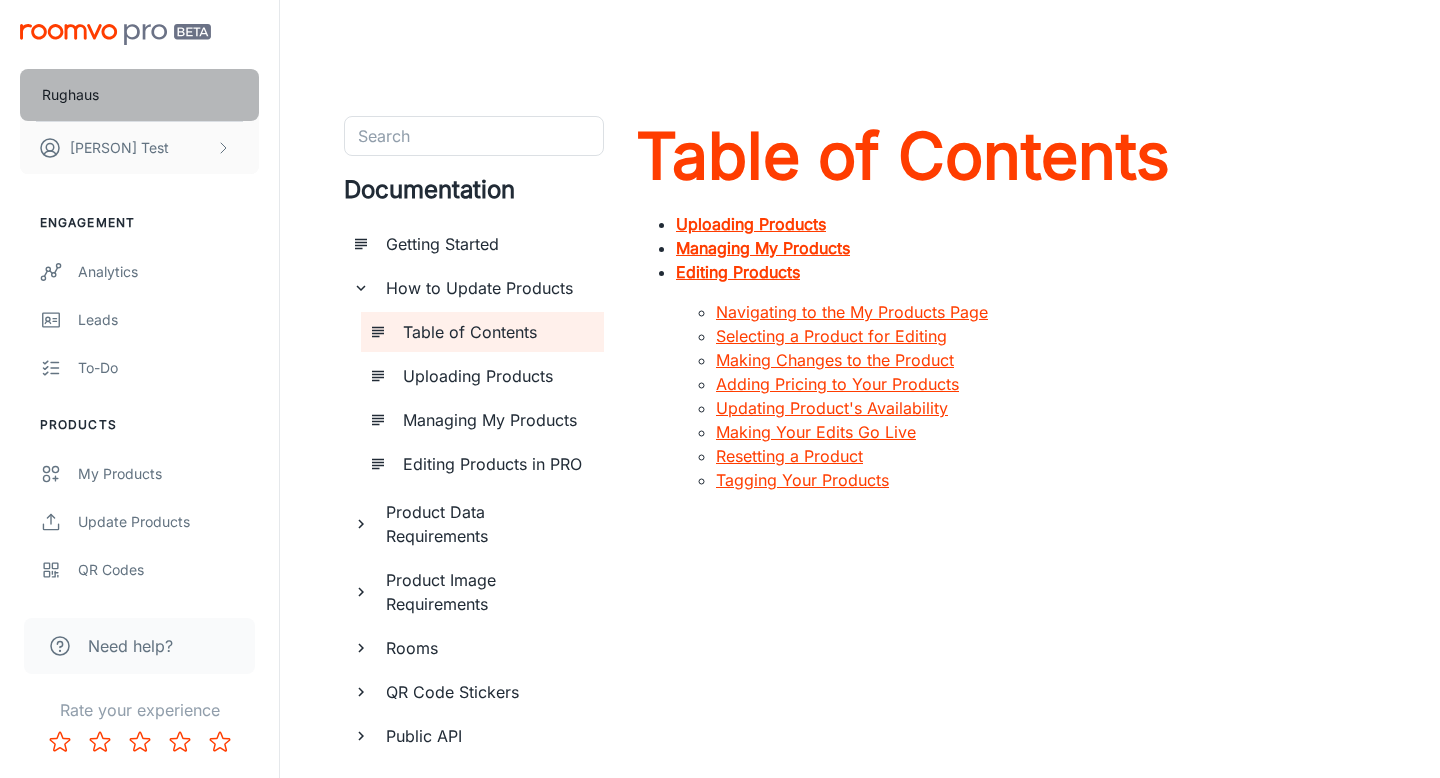click on "Rughaus" at bounding box center [139, 95] 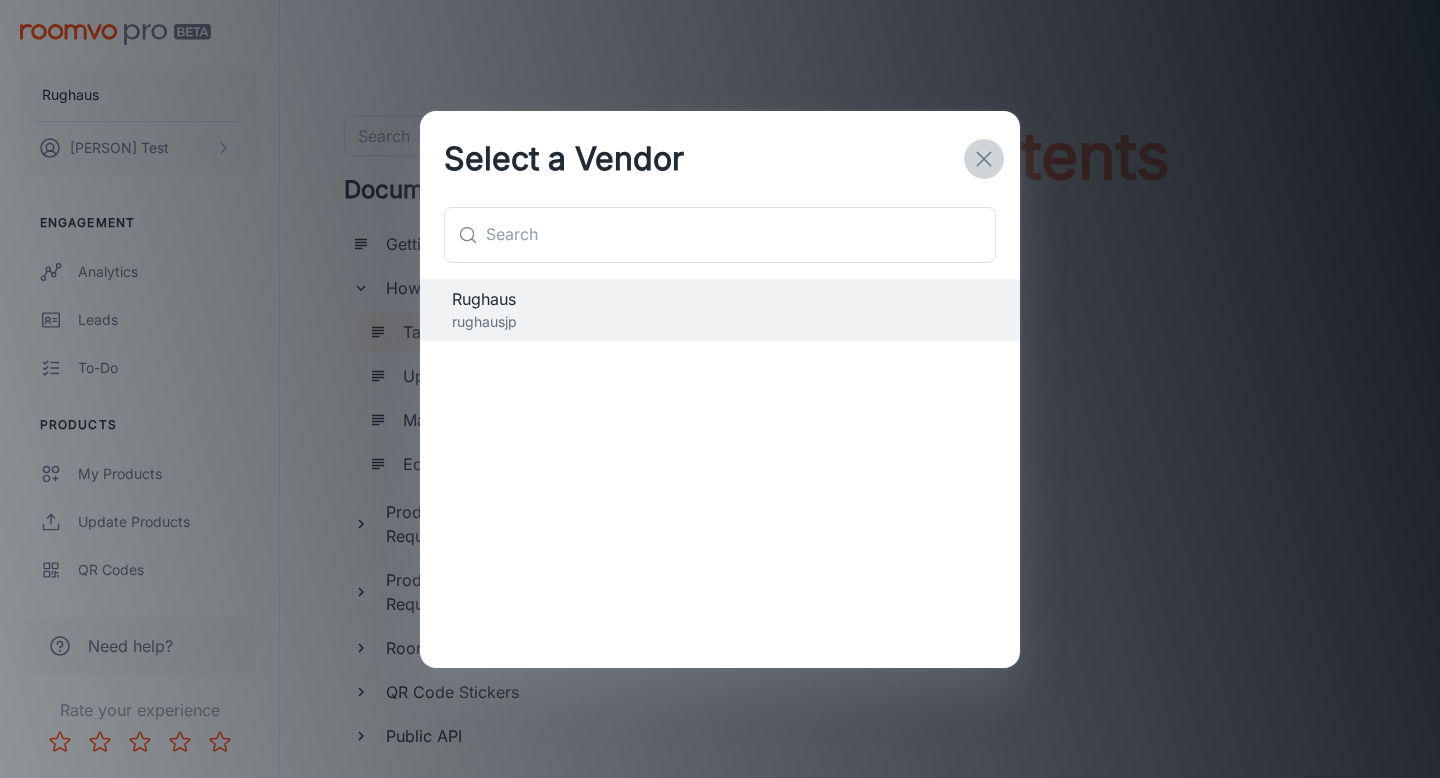 click at bounding box center (984, 159) 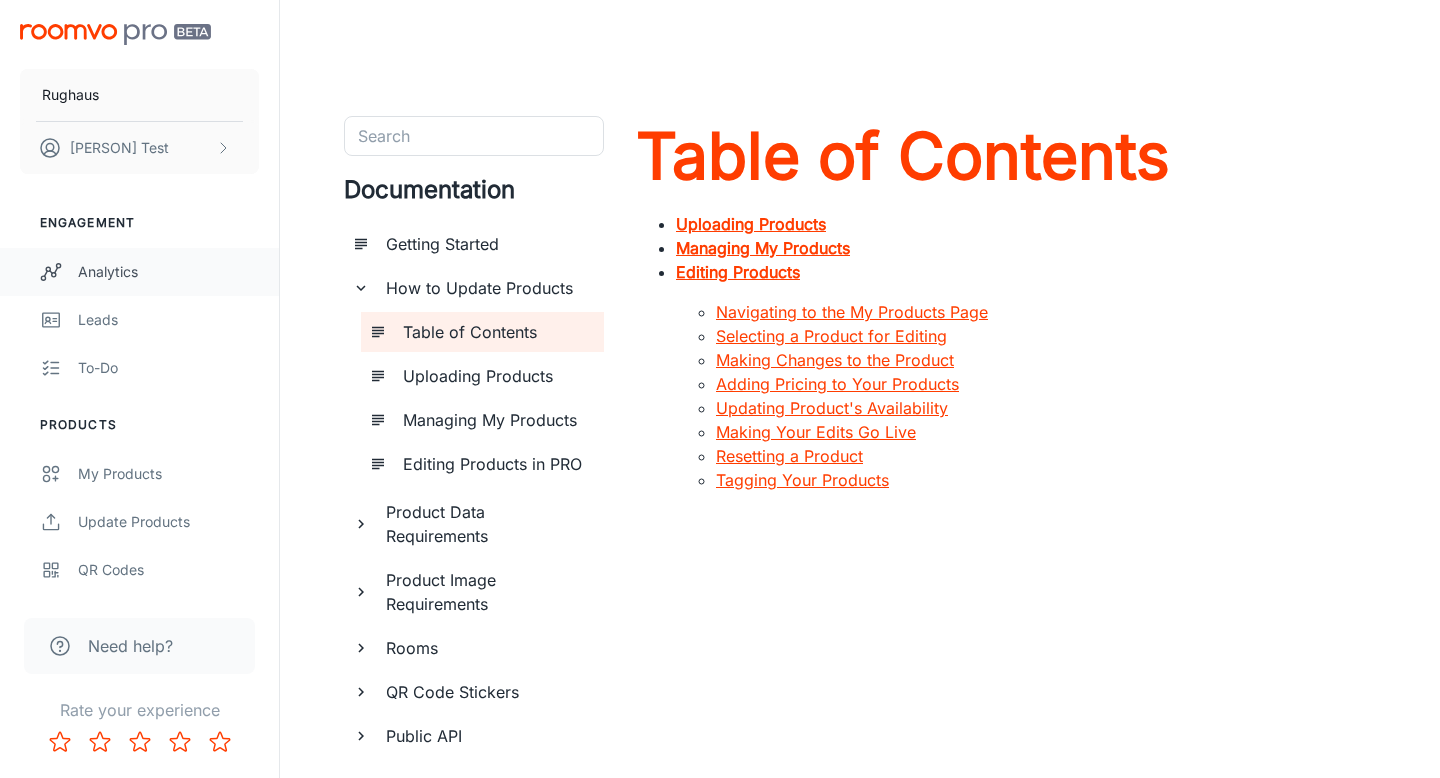 click on "Analytics" at bounding box center (168, 272) 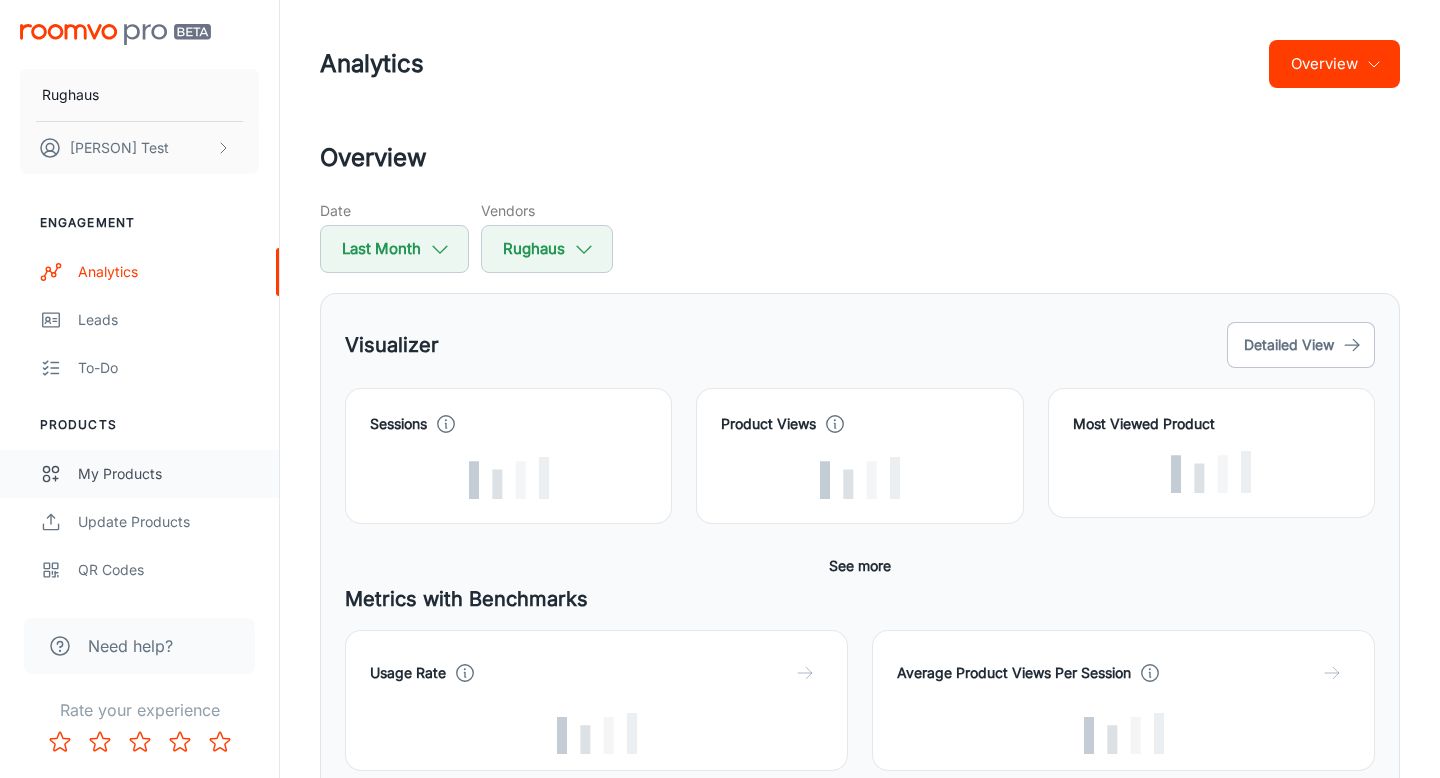 click on "My Products" at bounding box center (168, 474) 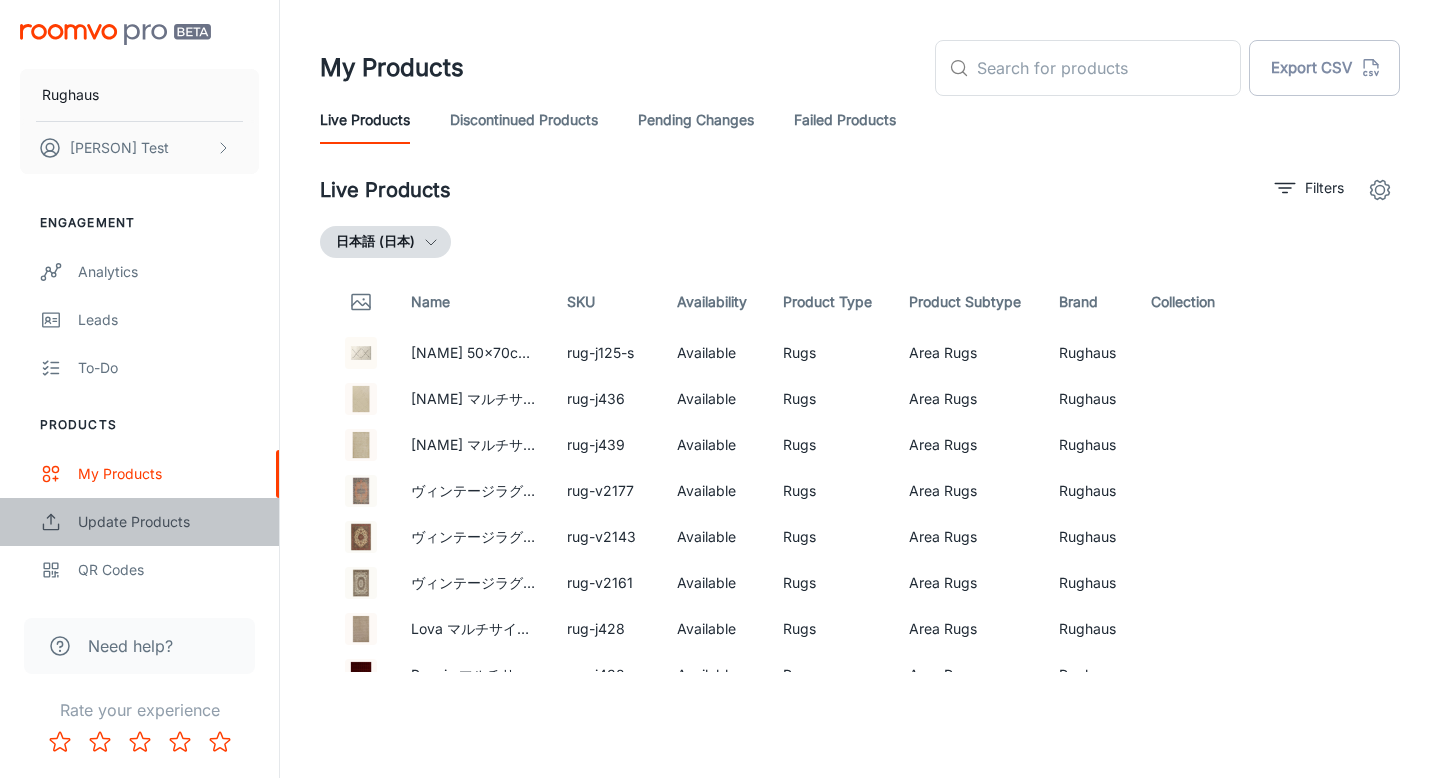 click on "Update Products" at bounding box center (168, 522) 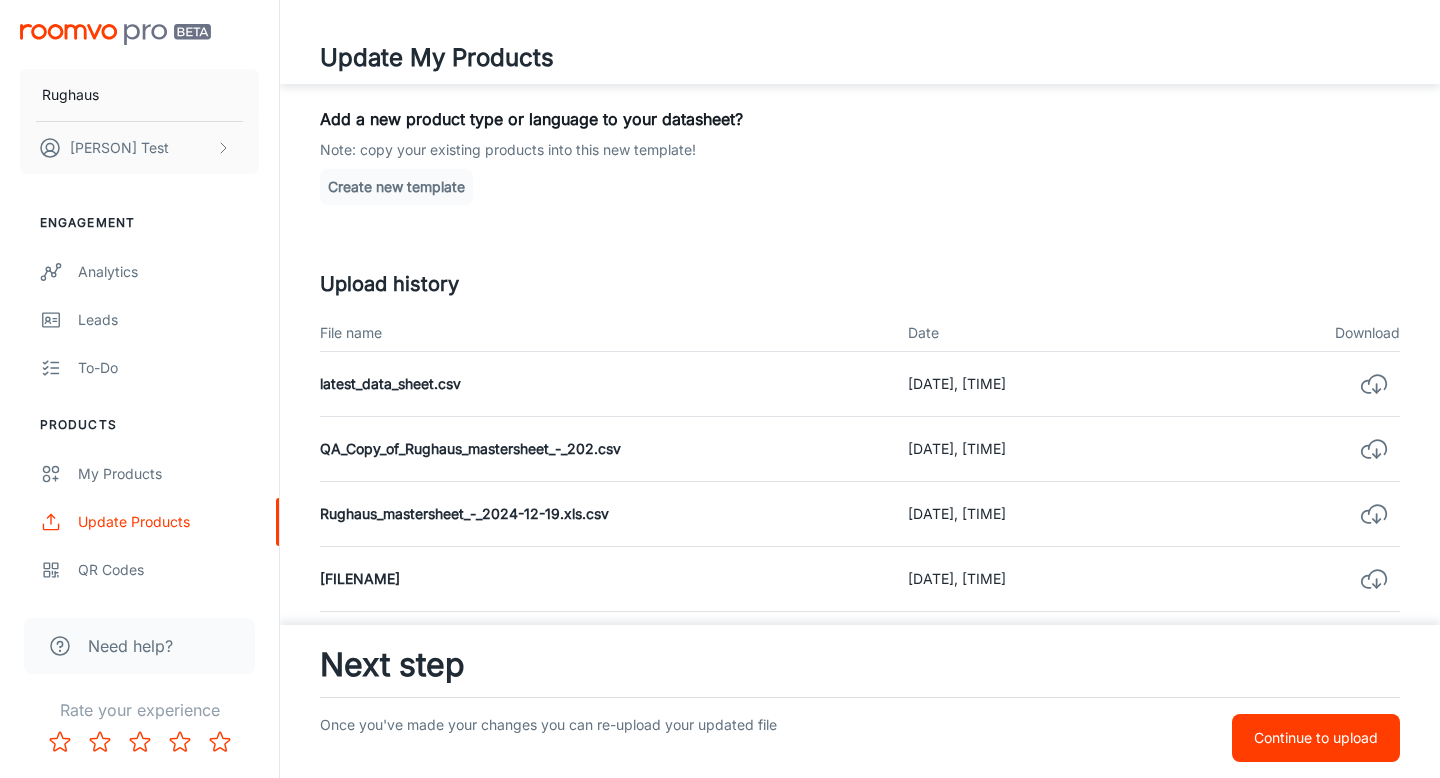 scroll, scrollTop: 0, scrollLeft: 0, axis: both 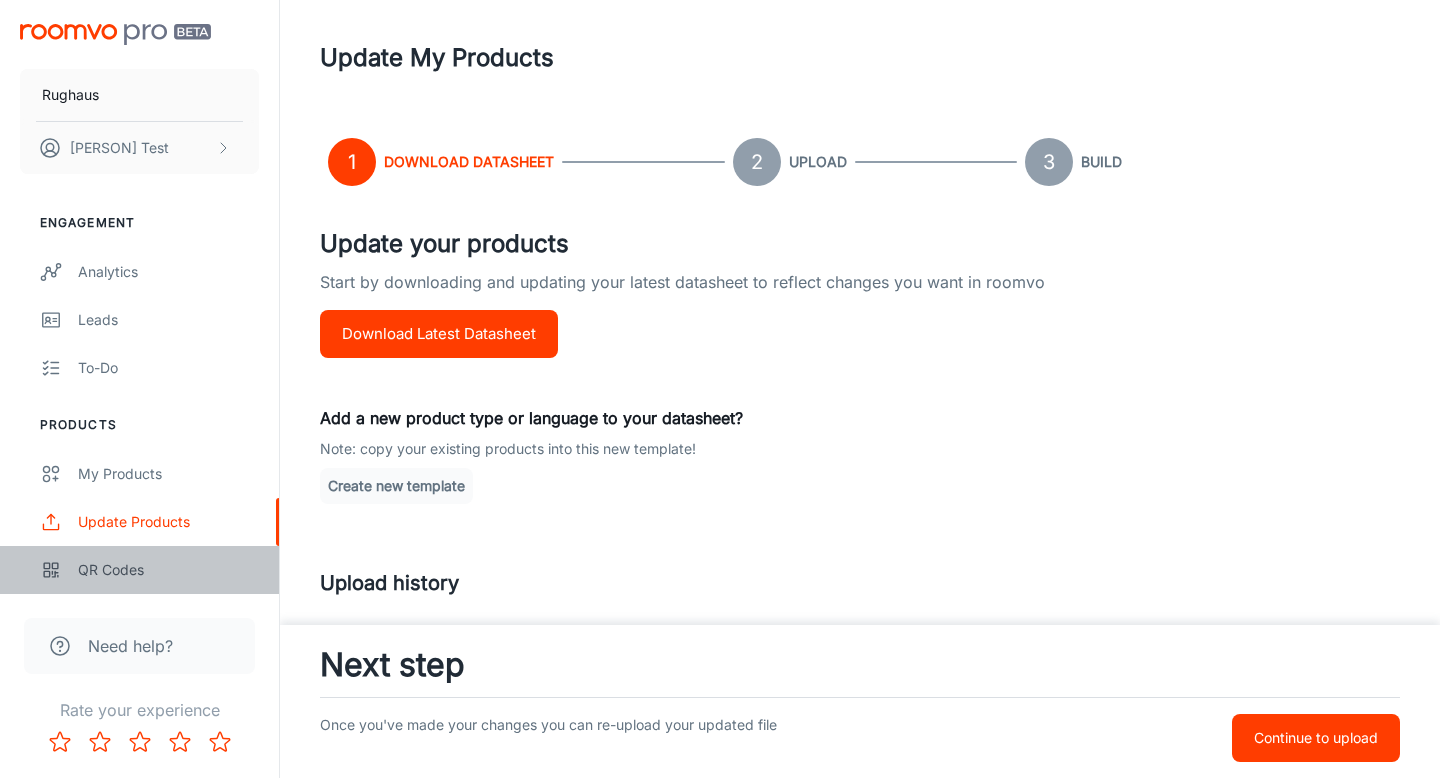 click on "QR Codes" at bounding box center (168, 570) 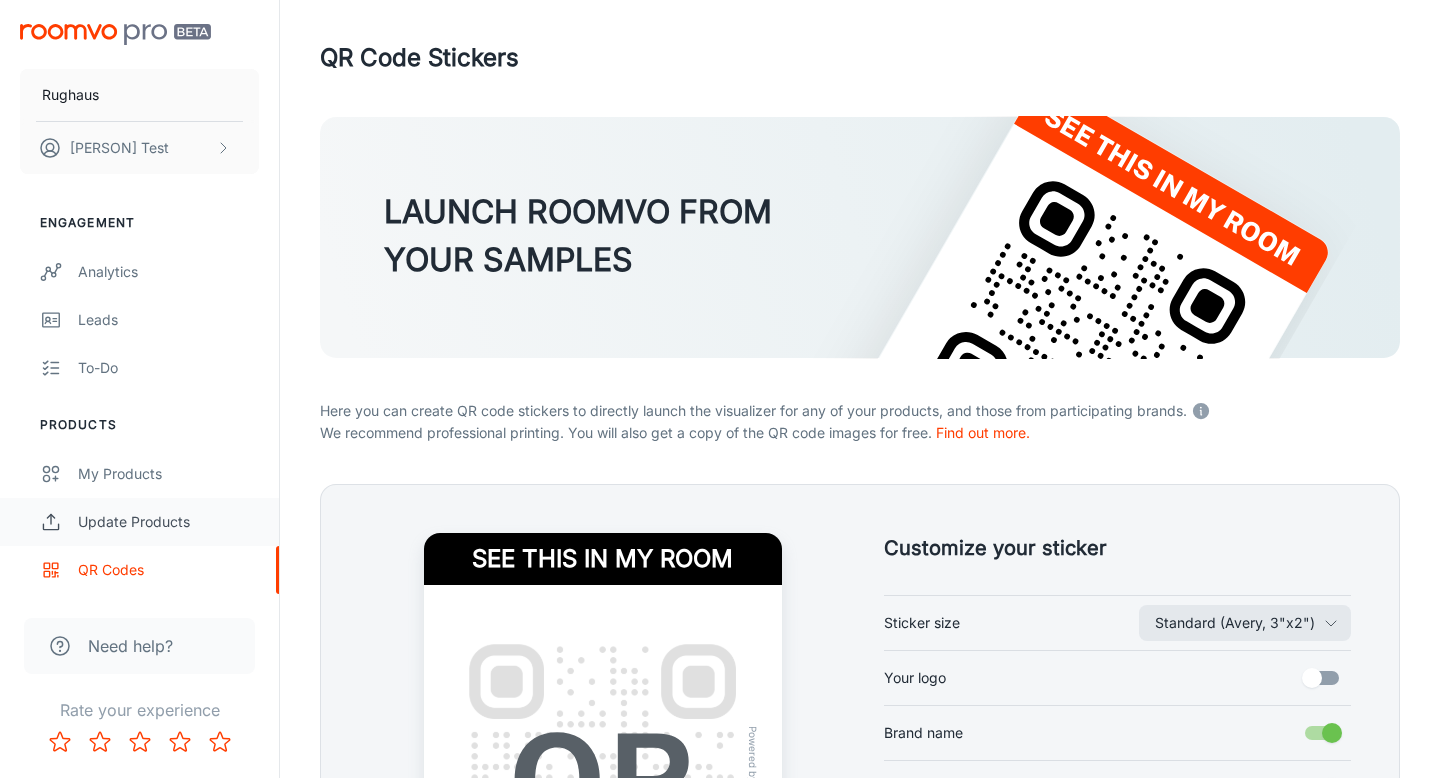 click on "Update Products" at bounding box center (168, 522) 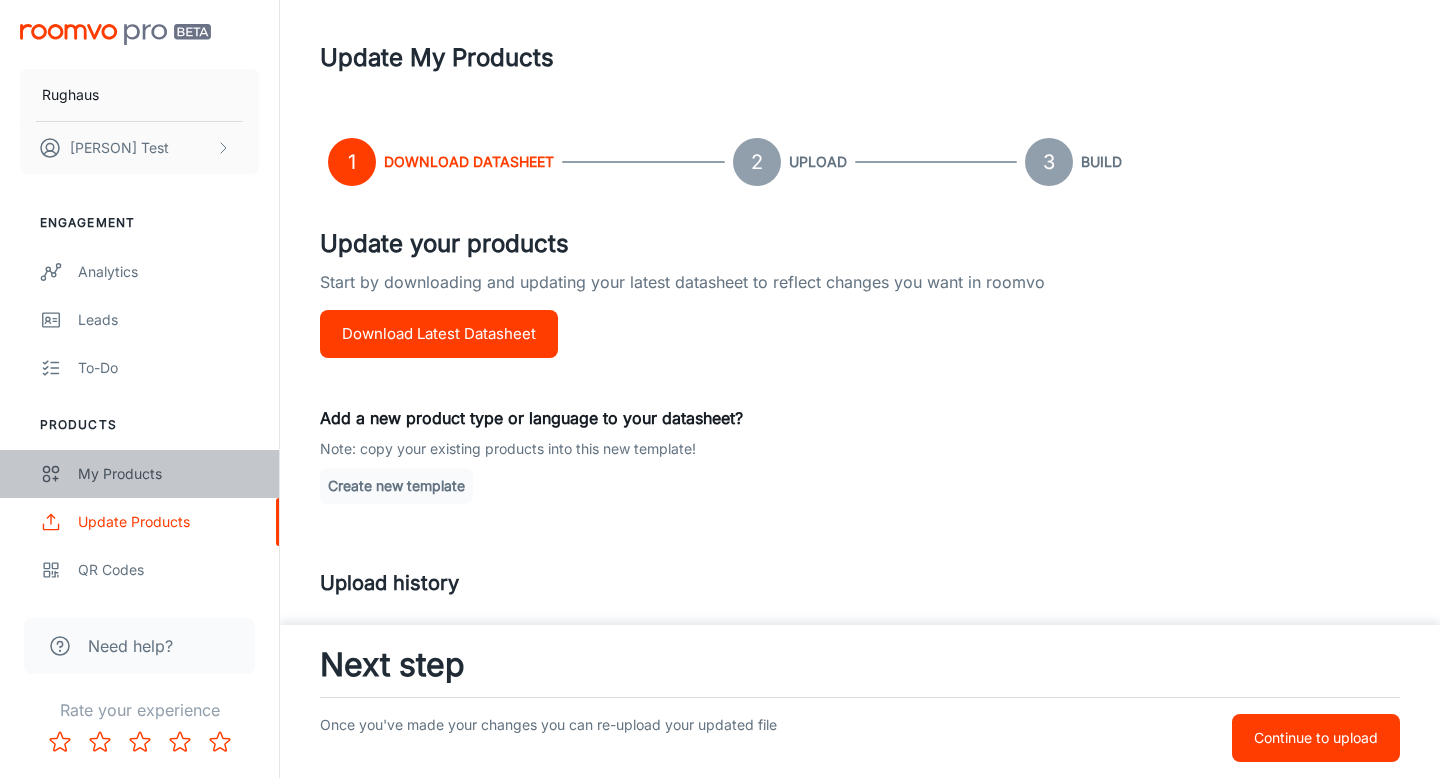 click on "My Products" at bounding box center [139, 474] 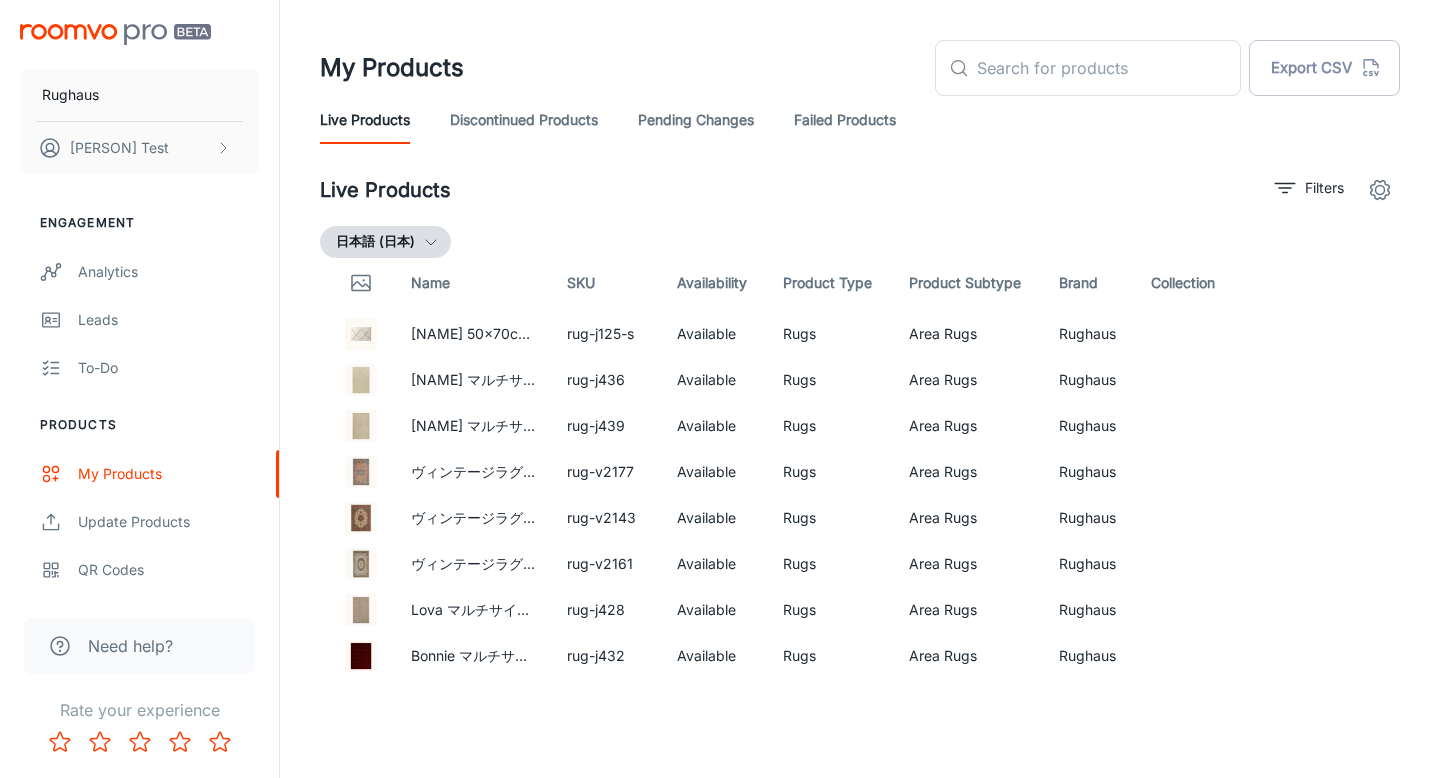 scroll, scrollTop: 0, scrollLeft: 0, axis: both 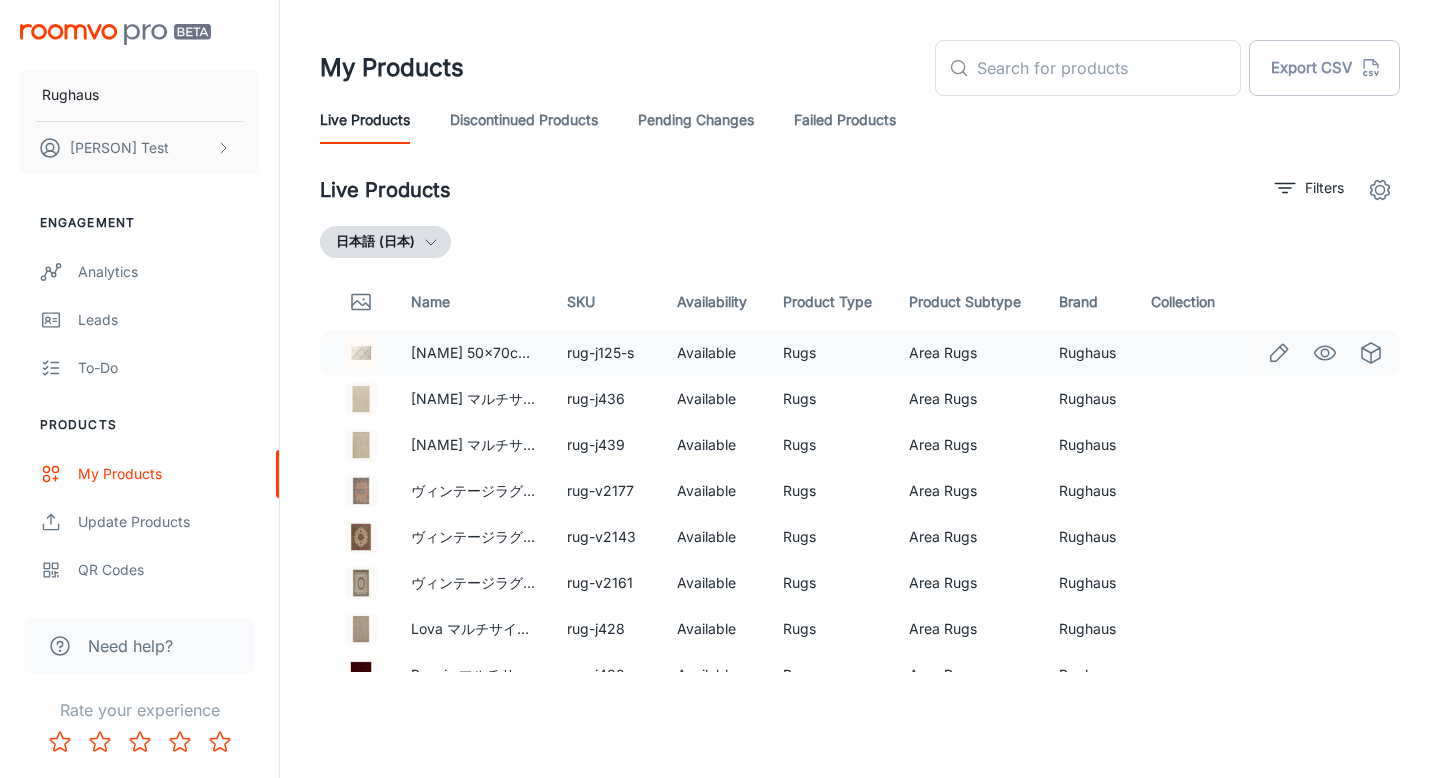 click at bounding box center [1279, 353] 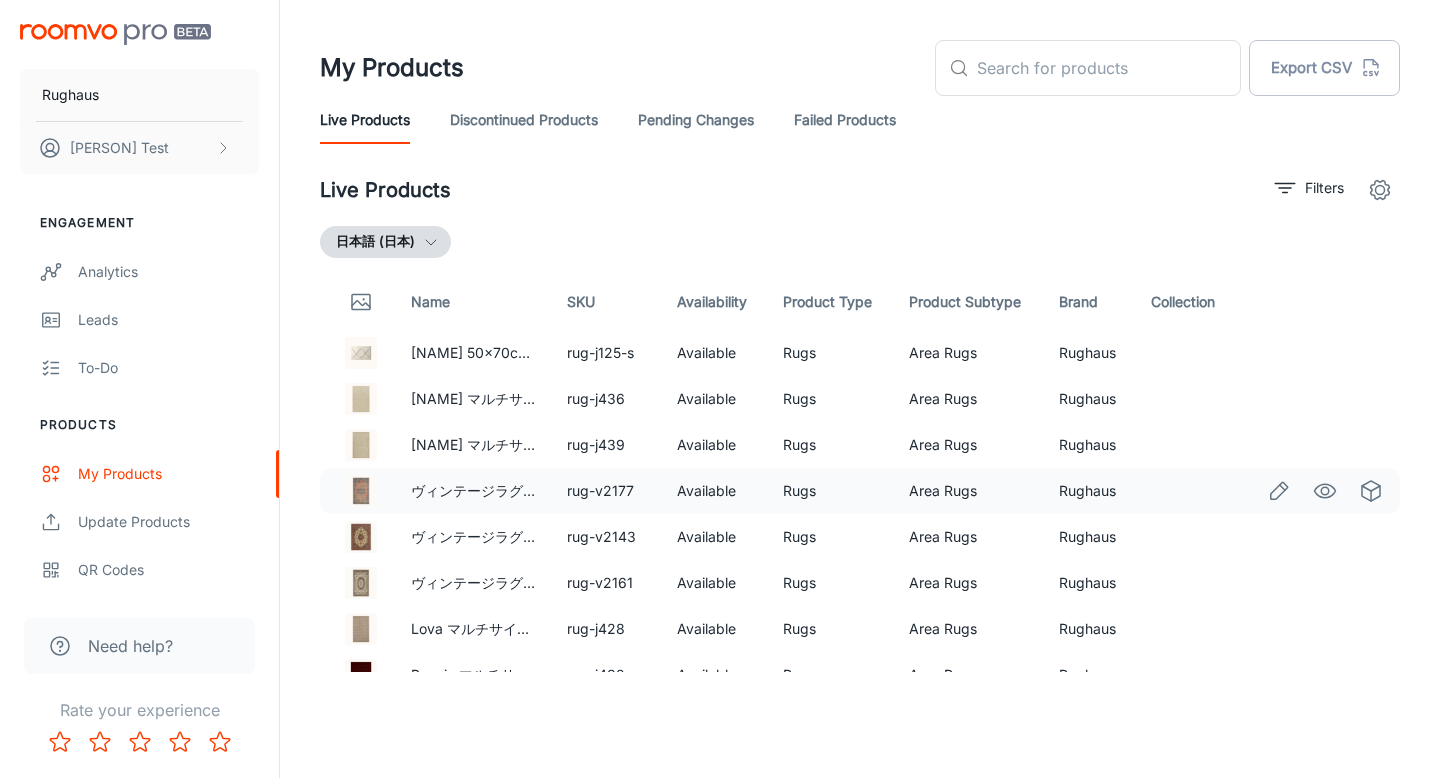 scroll, scrollTop: 0, scrollLeft: 0, axis: both 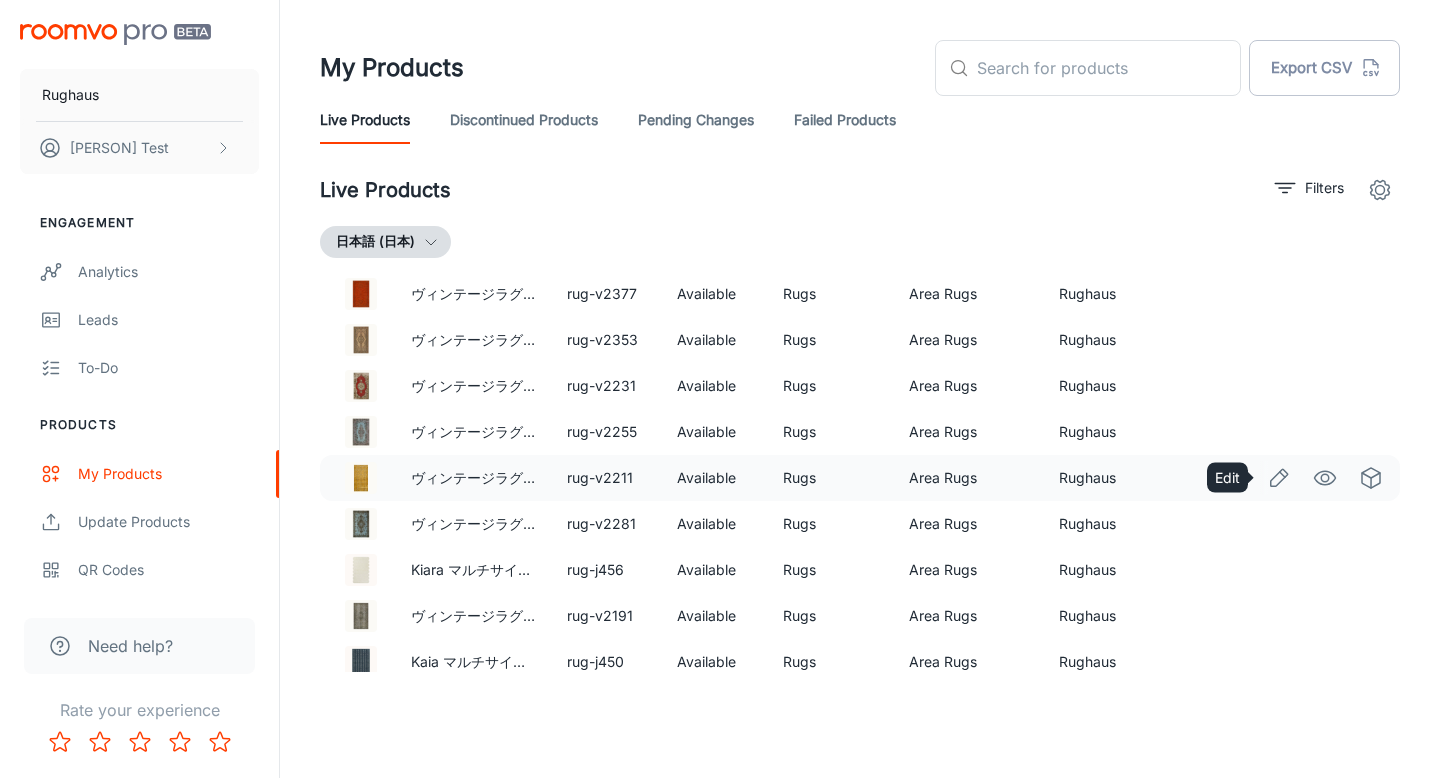 click at bounding box center (1279, 478) 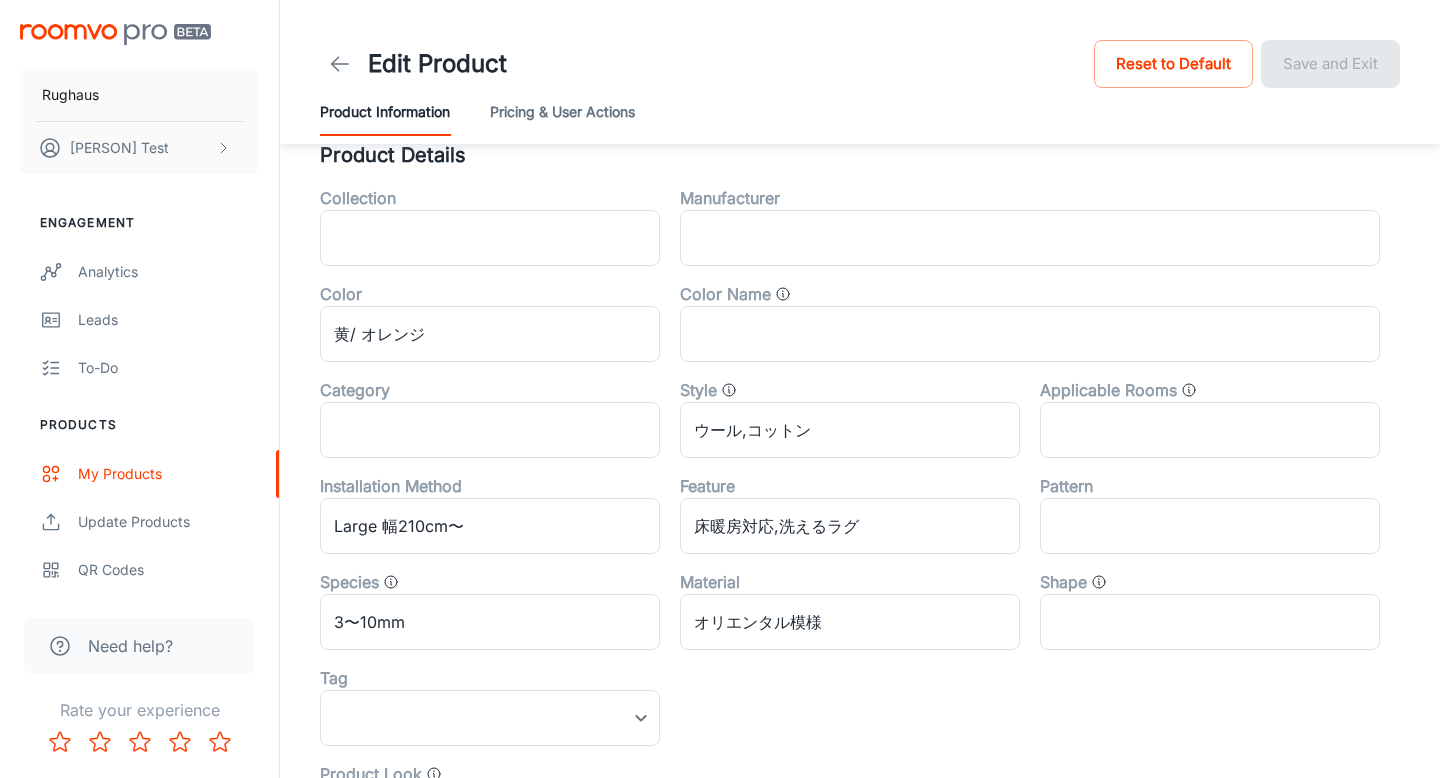 scroll, scrollTop: 0, scrollLeft: 0, axis: both 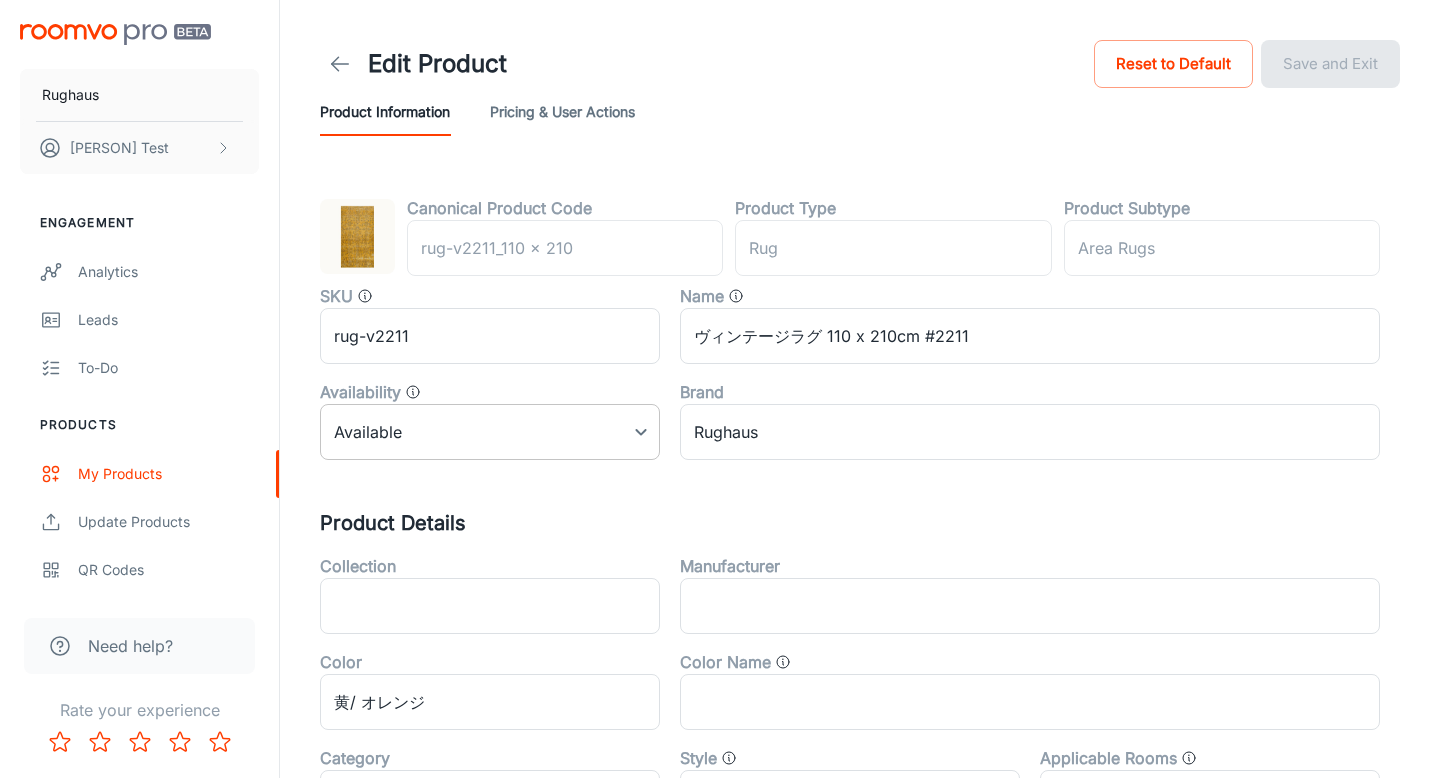 click on "Edit Product Reset to Default Save and Exit Product Information Pricing & User Actions Rughaus [PERSON] Test Engagement Analytics Leads To-do Products My Products Update Products QR Codes Configure Rooms My Rooms Designer Rooms Custom Rooms Branding Texts Platform Management User Administration Need help? Rate your experience Canonical Product Code rug-v2211_110 x 210 ​ Product Type rug ​ Product Subtype Area Rugs ​ SKU rug-v2211 ​ Name ヴィンテージラグ 110 x 210cm #2211 ​ Availability Available 0 ​ Brand Rughaus ​ Product Details Collection ​ Manufacturer ​ Color 黄/ オレンジ ​ Color Name ​ Category ​ Style ウール,コットン ​ Applicable Rooms ​ Installation Method Large 幅210cm〜 ​ Feature 床暖房対応,洗えるラグ ​ Pattern ​ Species 3〜10mm ​ Material オリエンタル模様 ​ Shape ​ Tag ​ ​ Product Look ​ Product Dimensions Size Range 110 x 210 cm ​ Width Range ​ Depth Range 200cm - 275cm ​ Roomvo PRO" at bounding box center [720, 389] 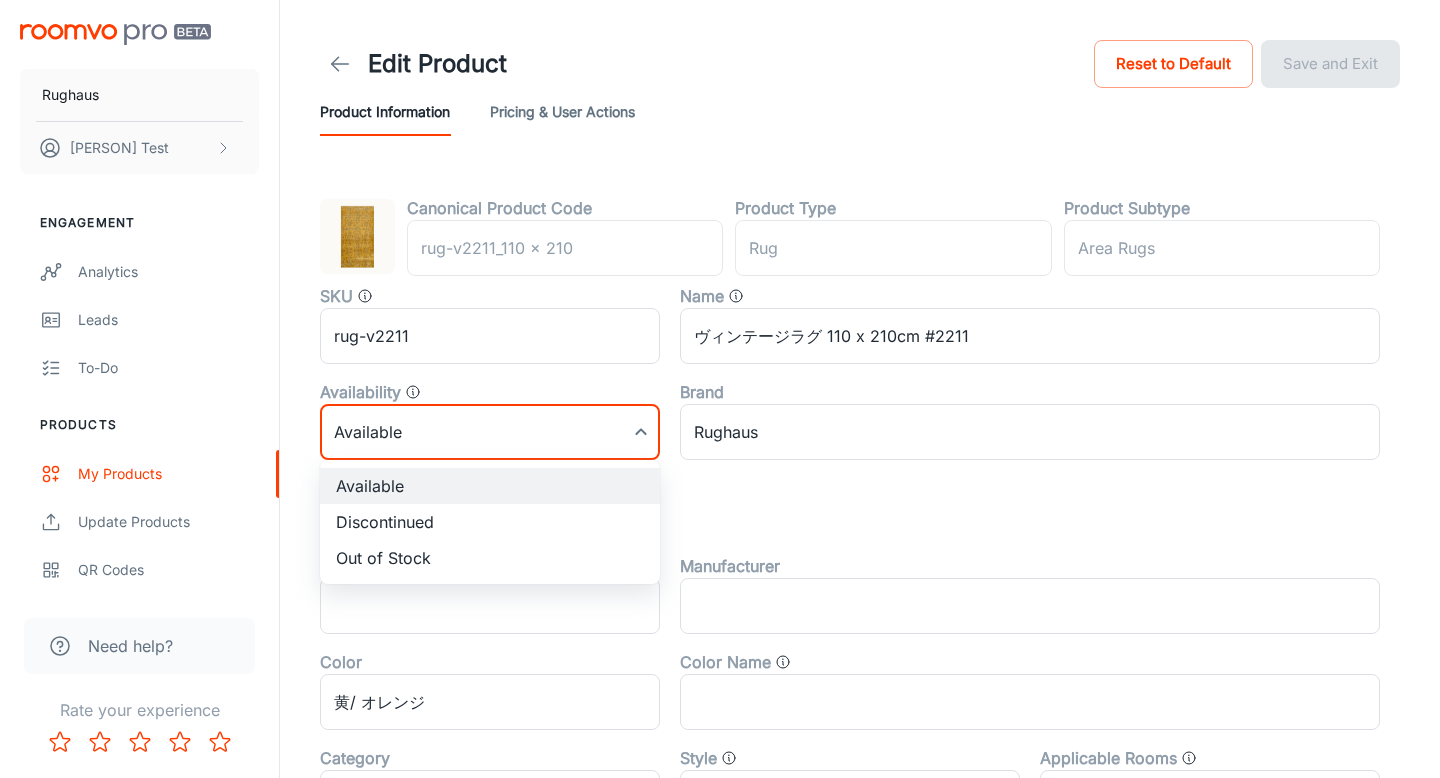 click at bounding box center [720, 389] 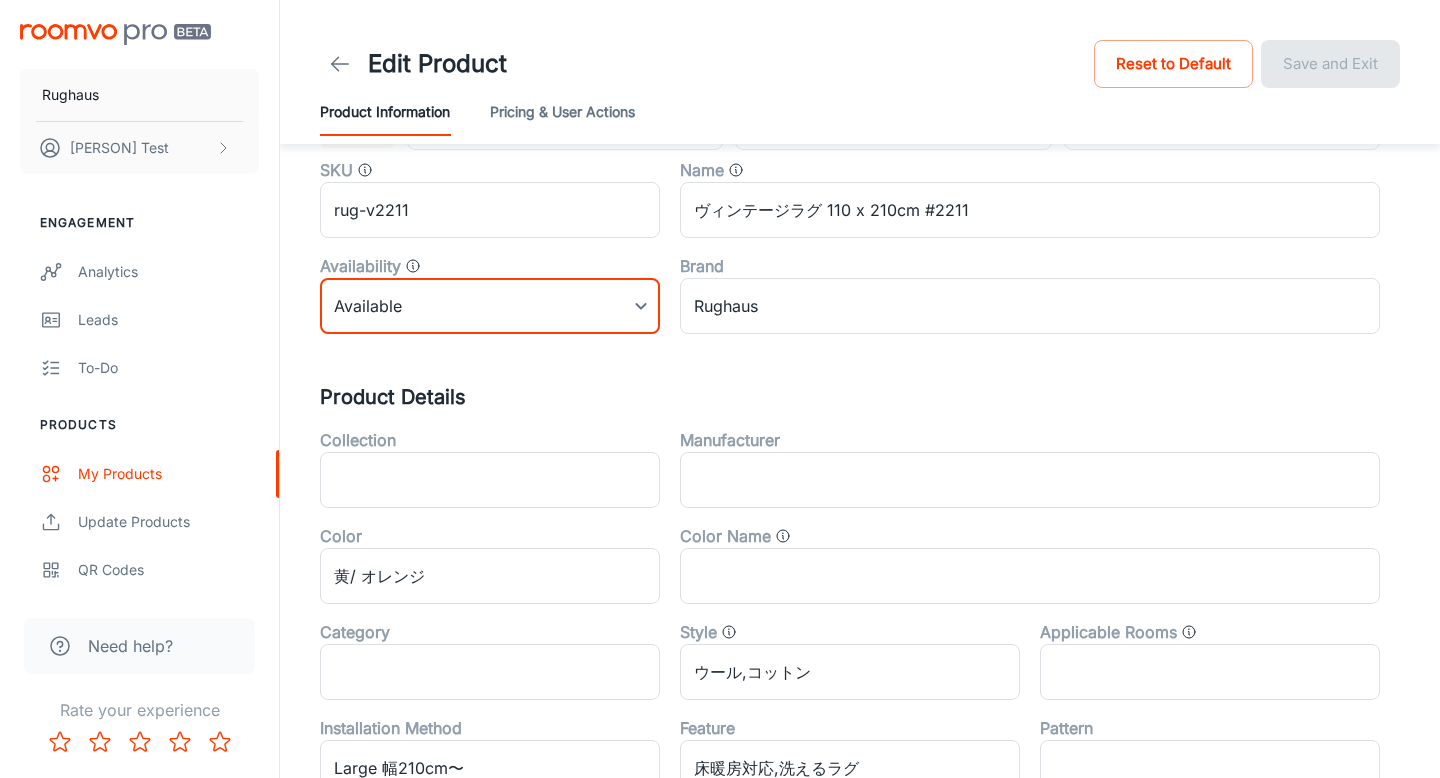 scroll, scrollTop: 271, scrollLeft: 0, axis: vertical 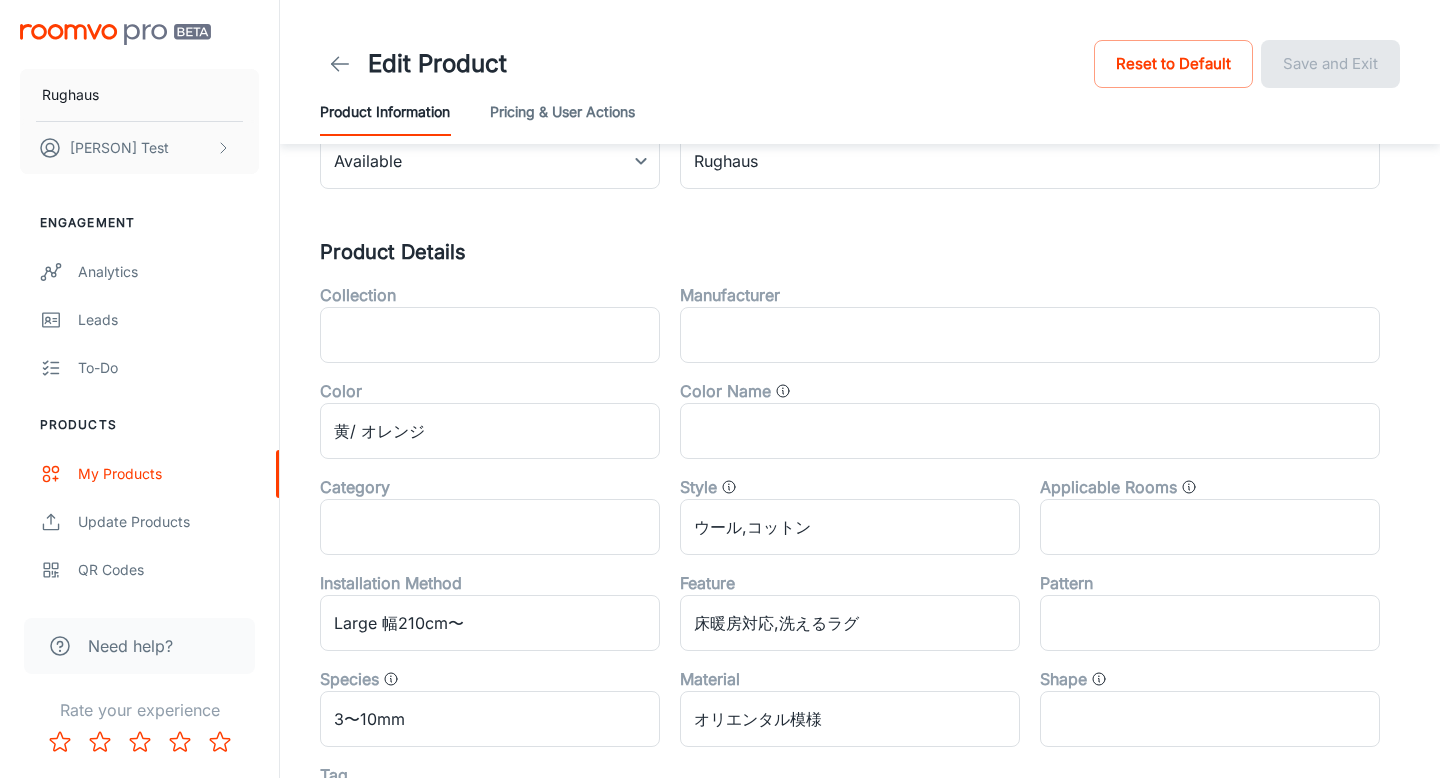 click at bounding box center [729, 487] 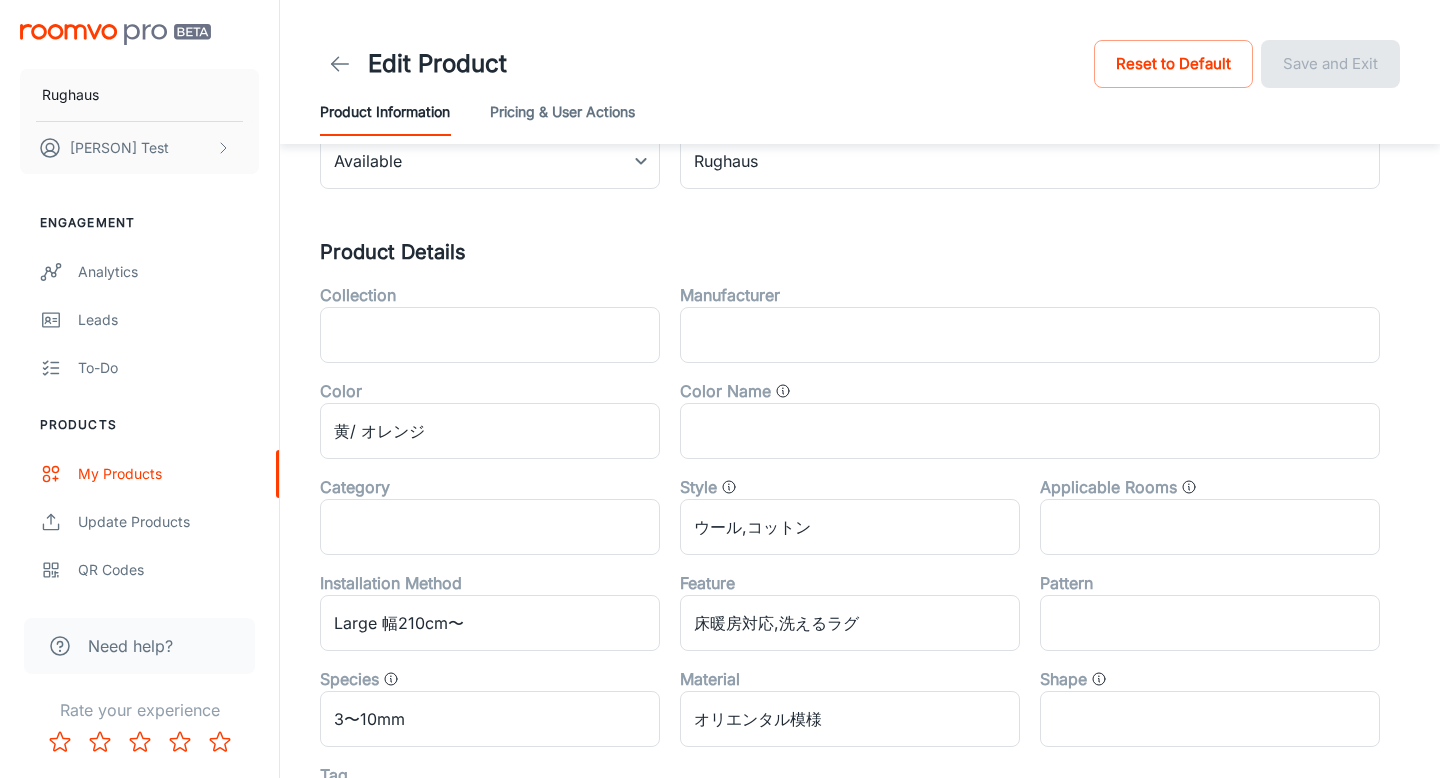 click on "Style ウール,コットン ​" at bounding box center [840, 507] 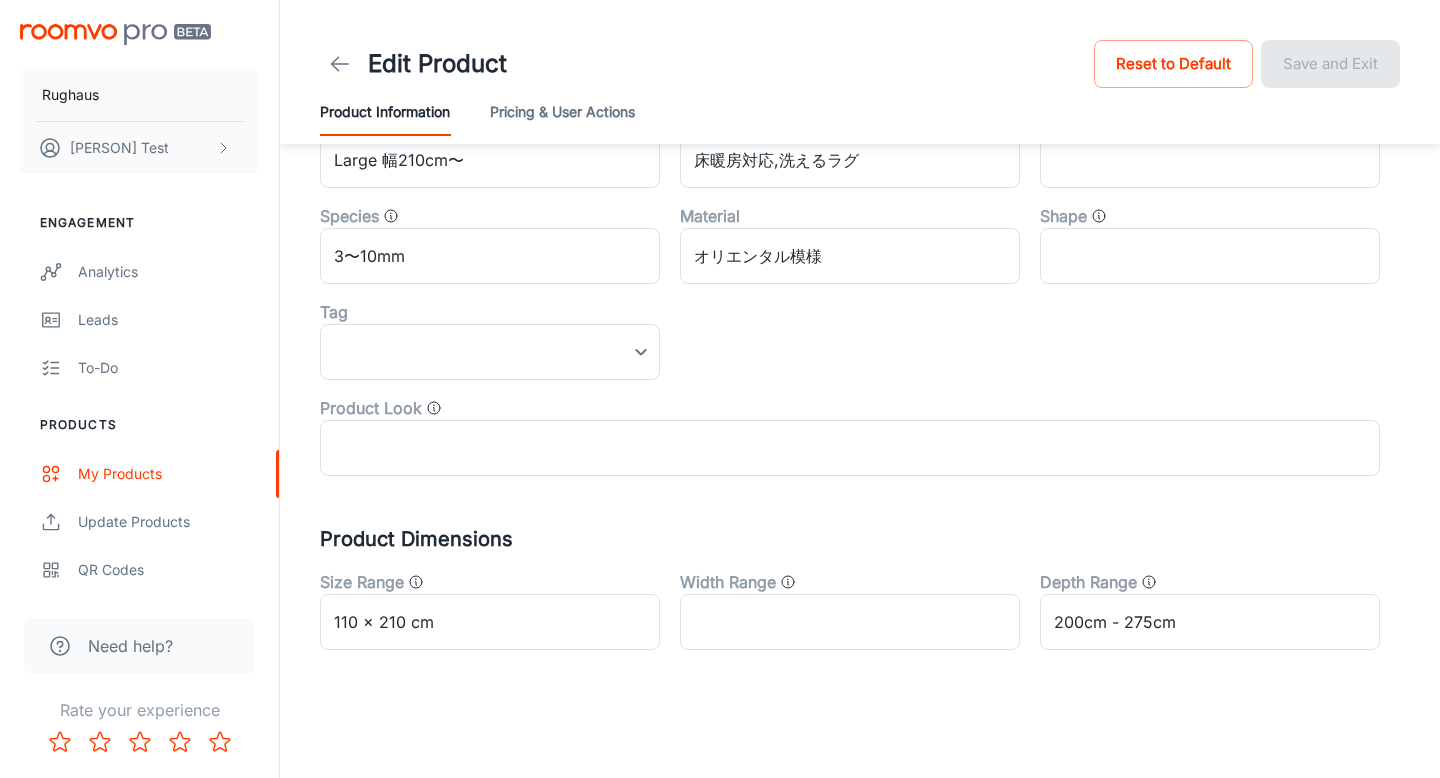 scroll, scrollTop: 0, scrollLeft: 0, axis: both 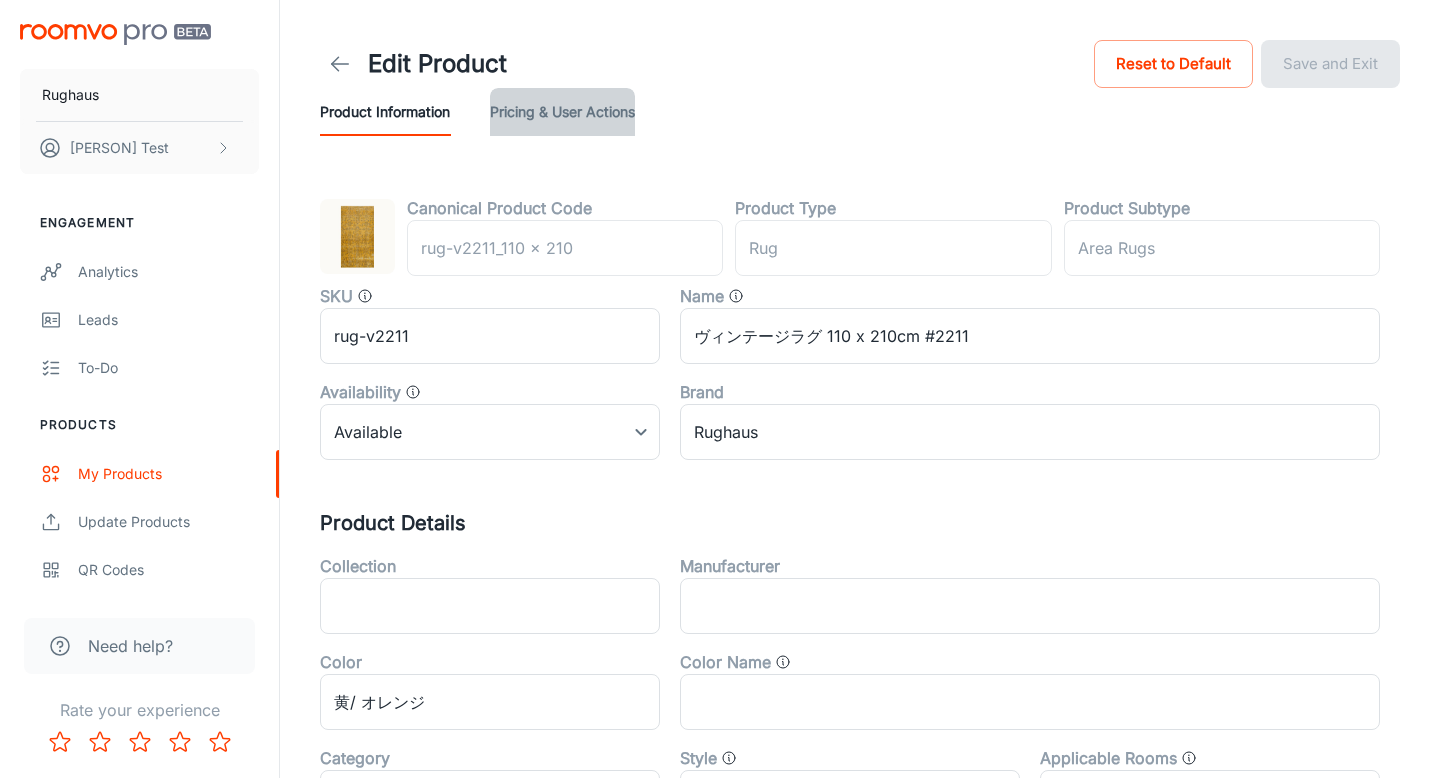 click on "Pricing & User Actions" at bounding box center [562, 112] 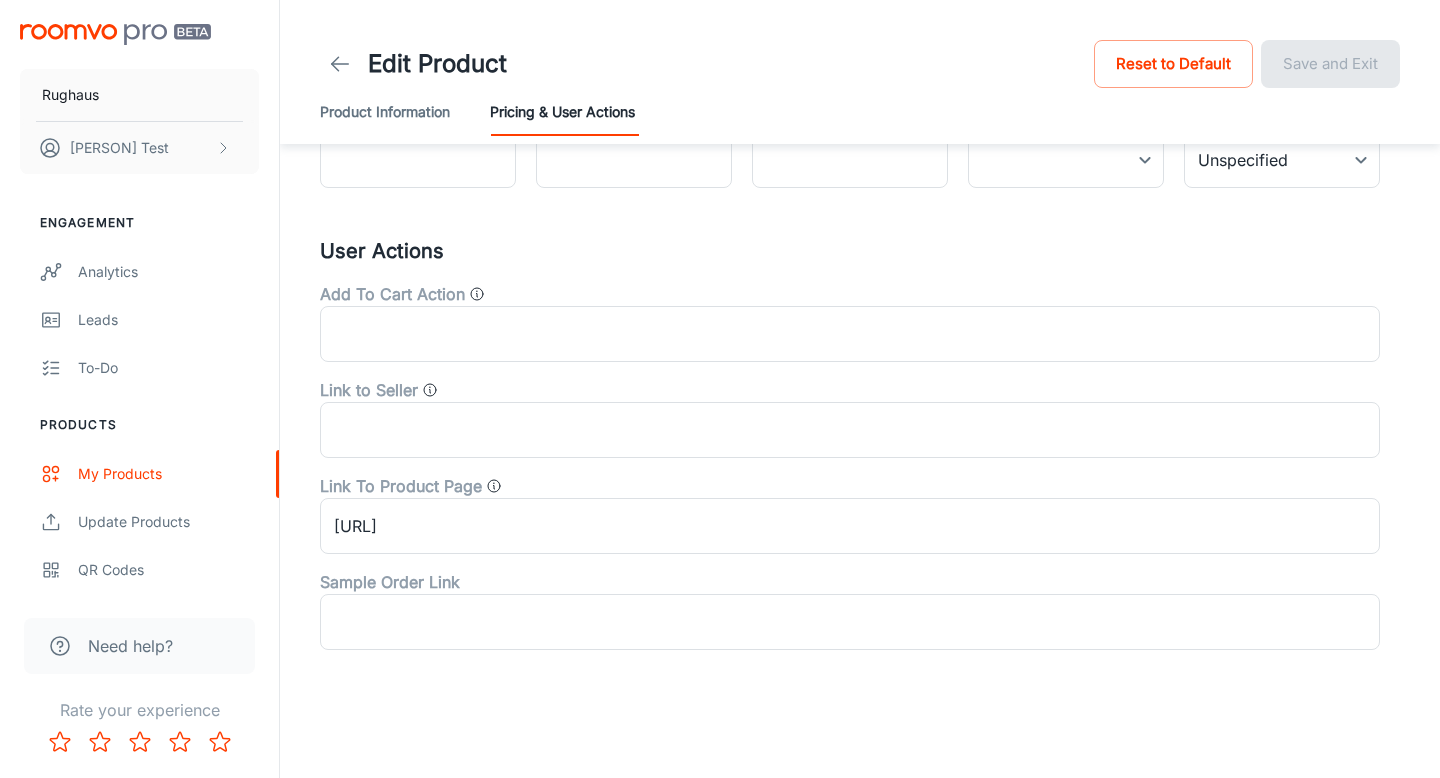 scroll, scrollTop: 0, scrollLeft: 0, axis: both 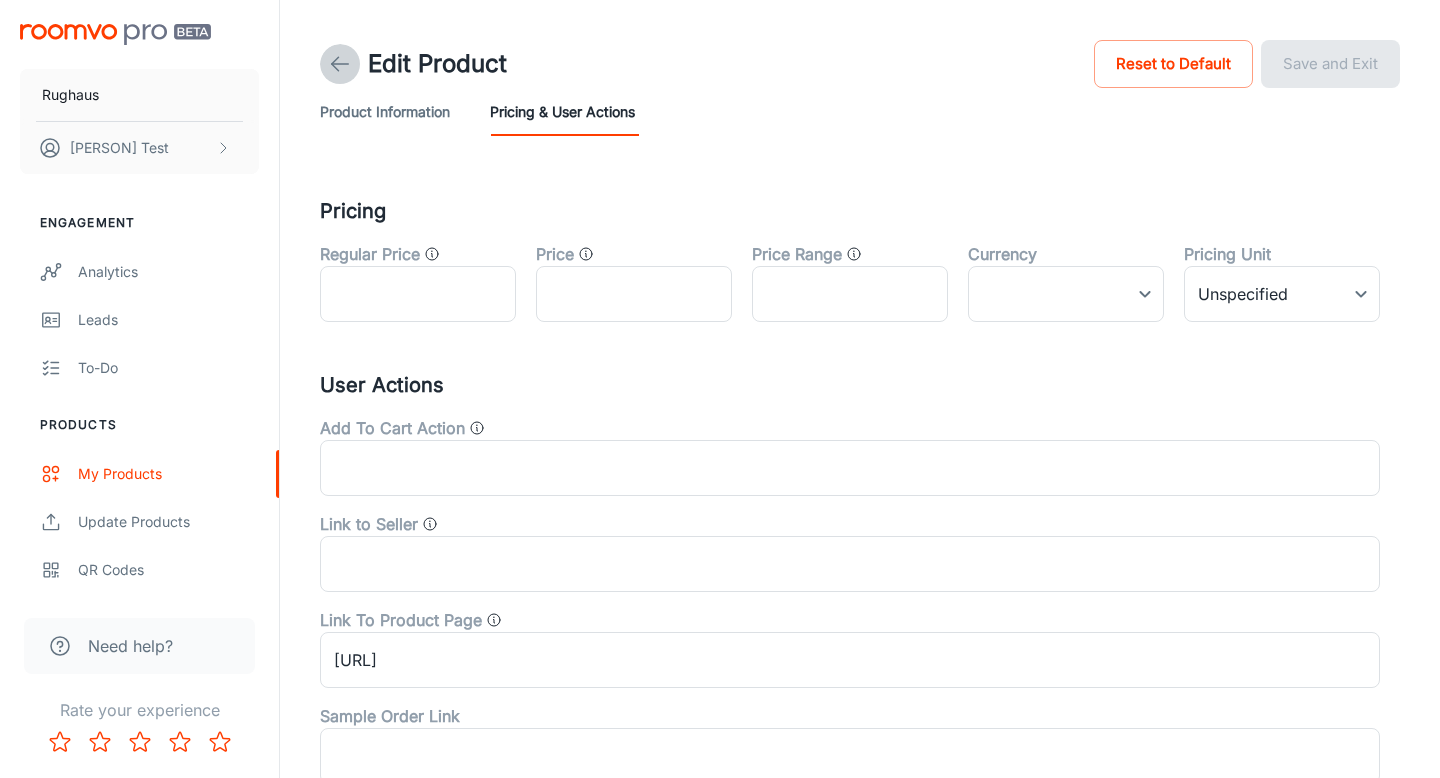 click at bounding box center [340, 64] 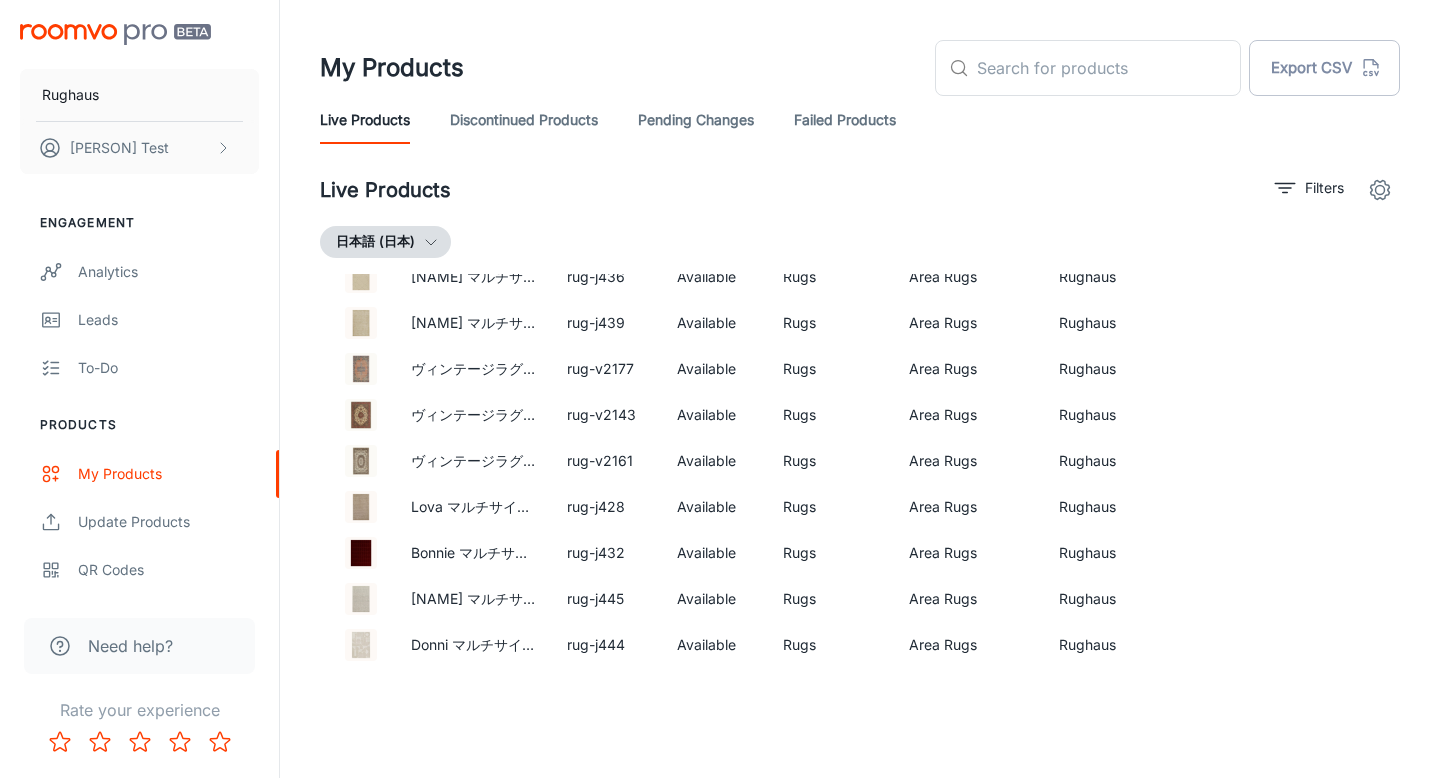 scroll, scrollTop: 71, scrollLeft: 0, axis: vertical 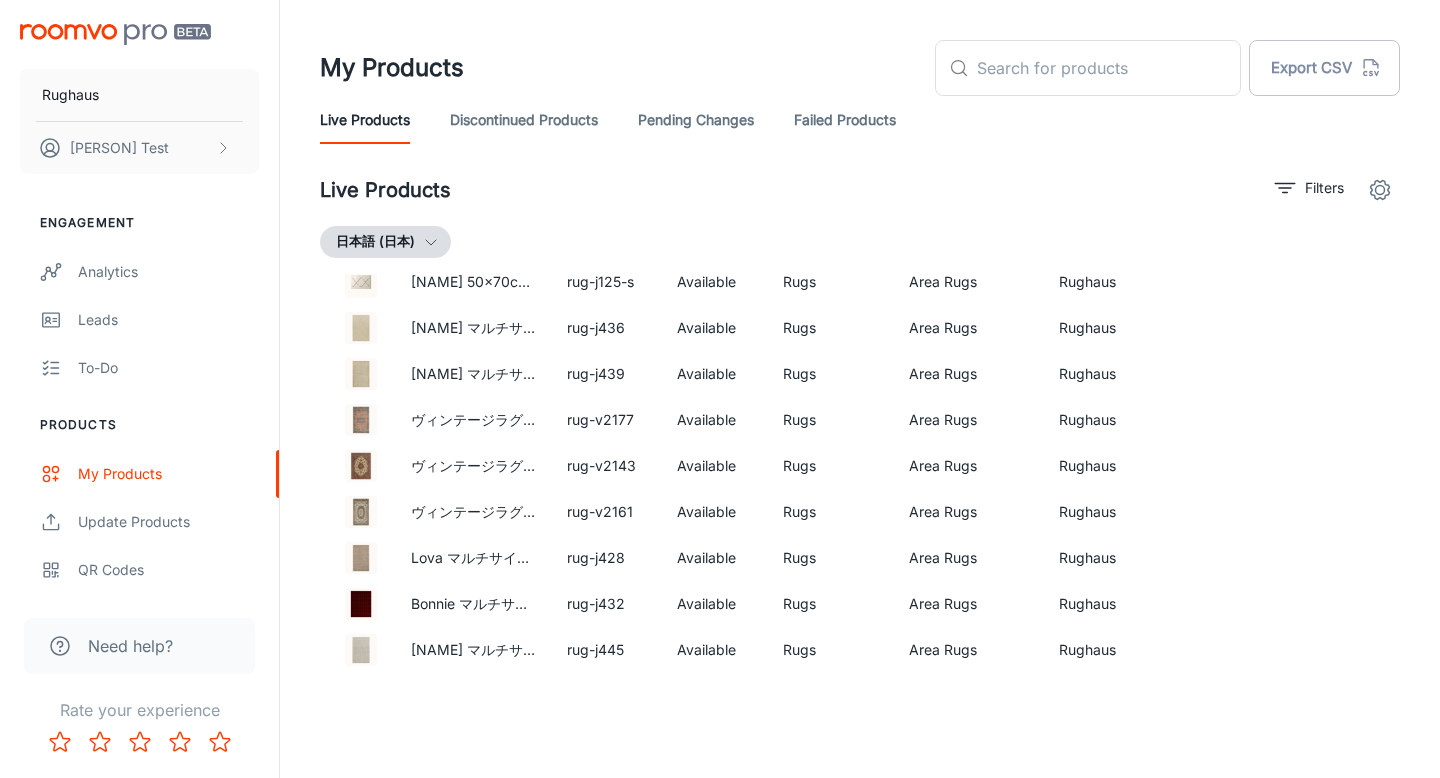 click on "Discontinued Products" at bounding box center (524, 120) 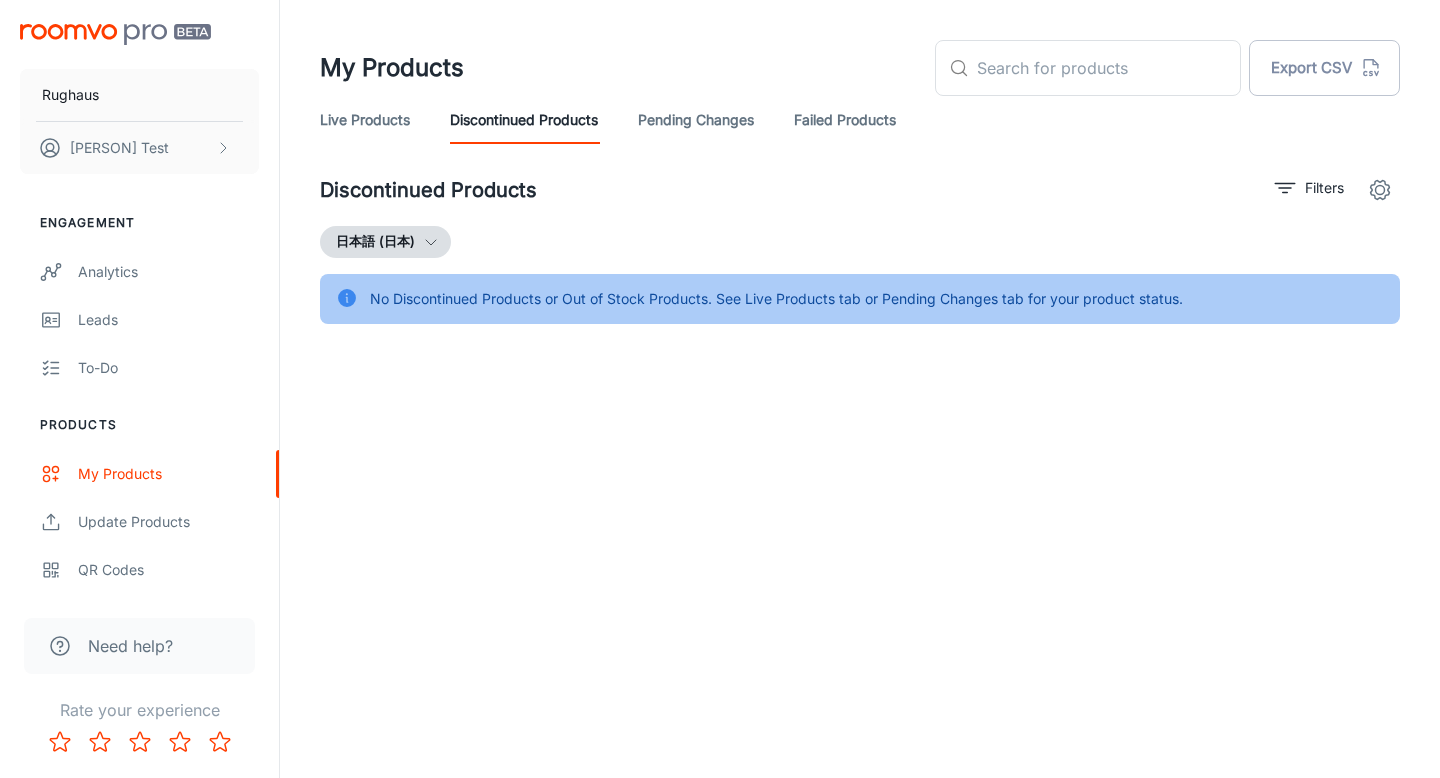 click on "Pending Changes" at bounding box center (696, 120) 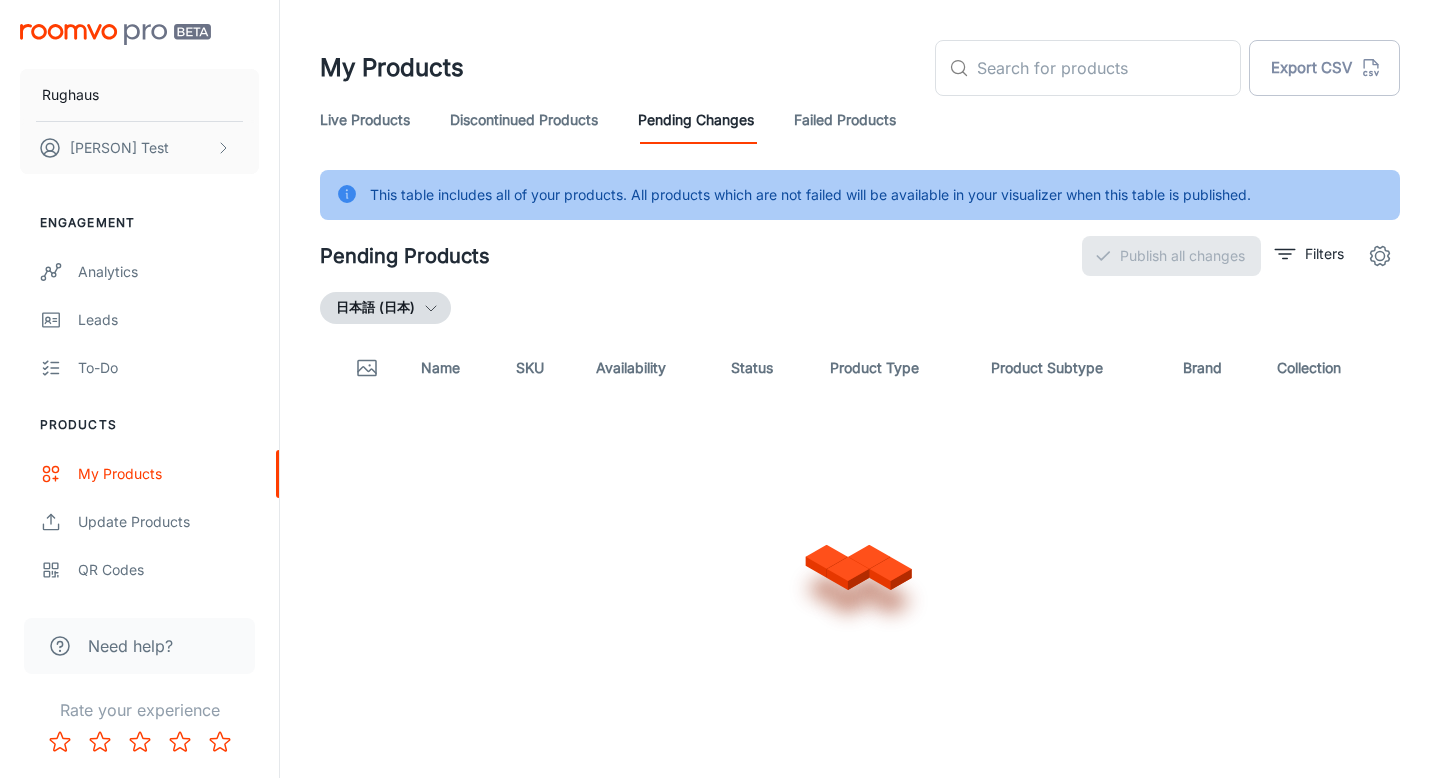 click on "Failed Products" at bounding box center (845, 120) 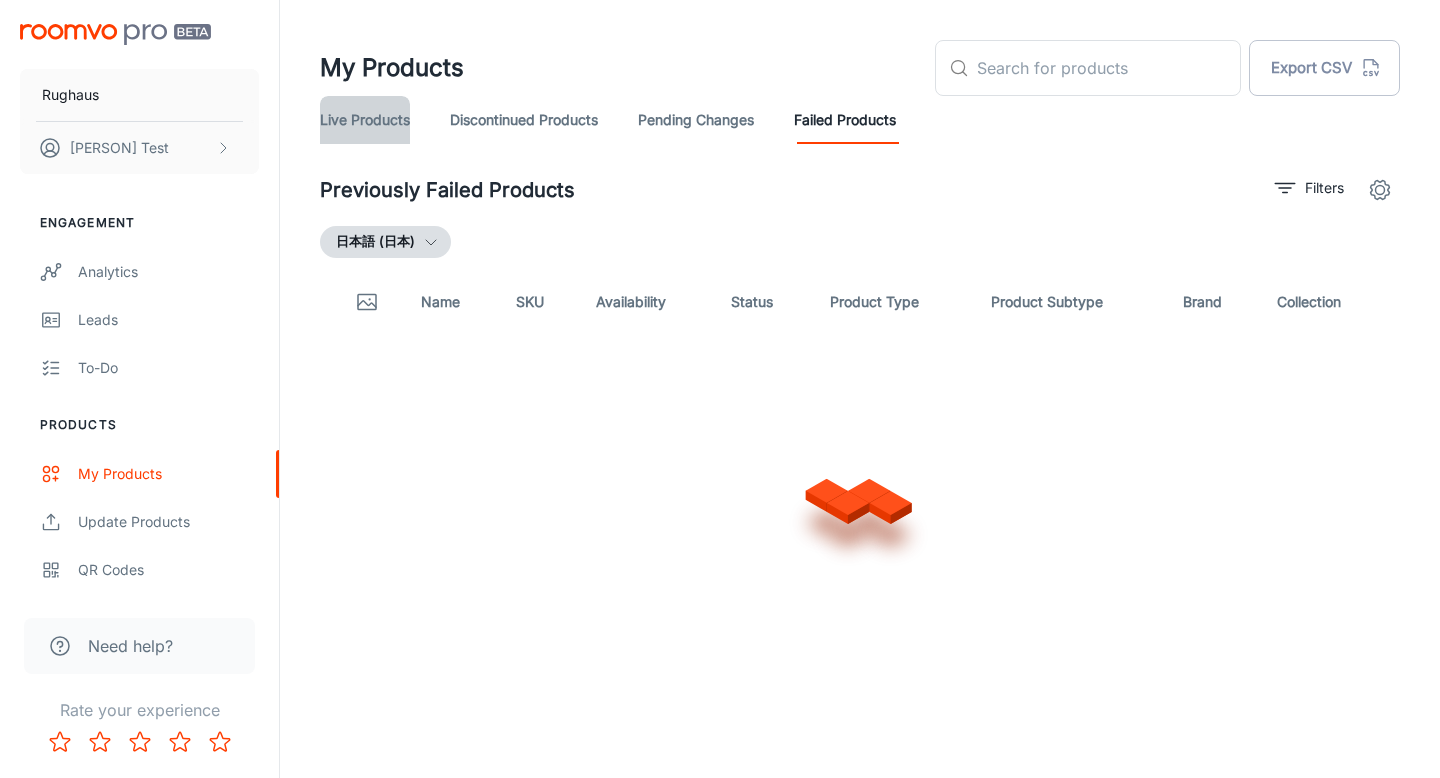 click on "Live Products" at bounding box center (365, 120) 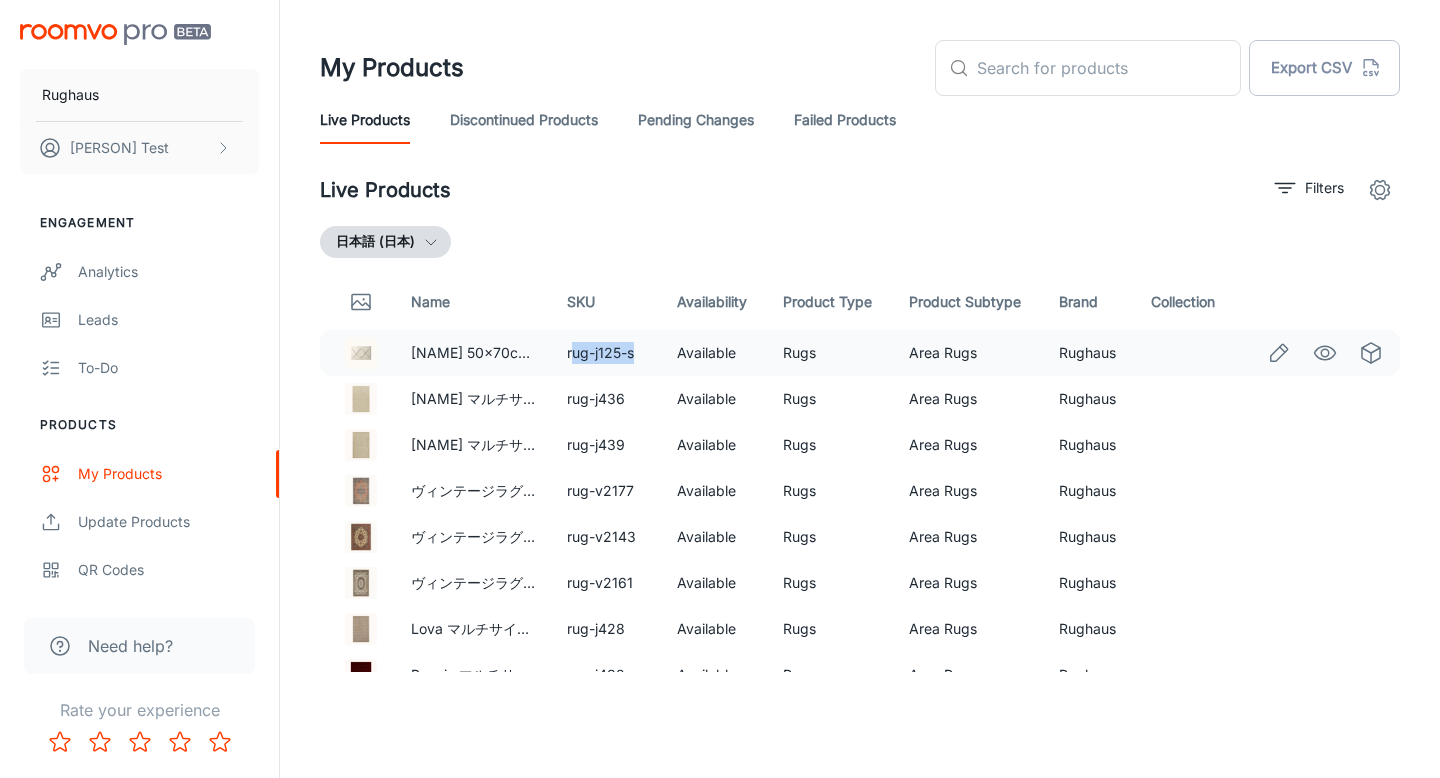 drag, startPoint x: 569, startPoint y: 352, endPoint x: 638, endPoint y: 352, distance: 69 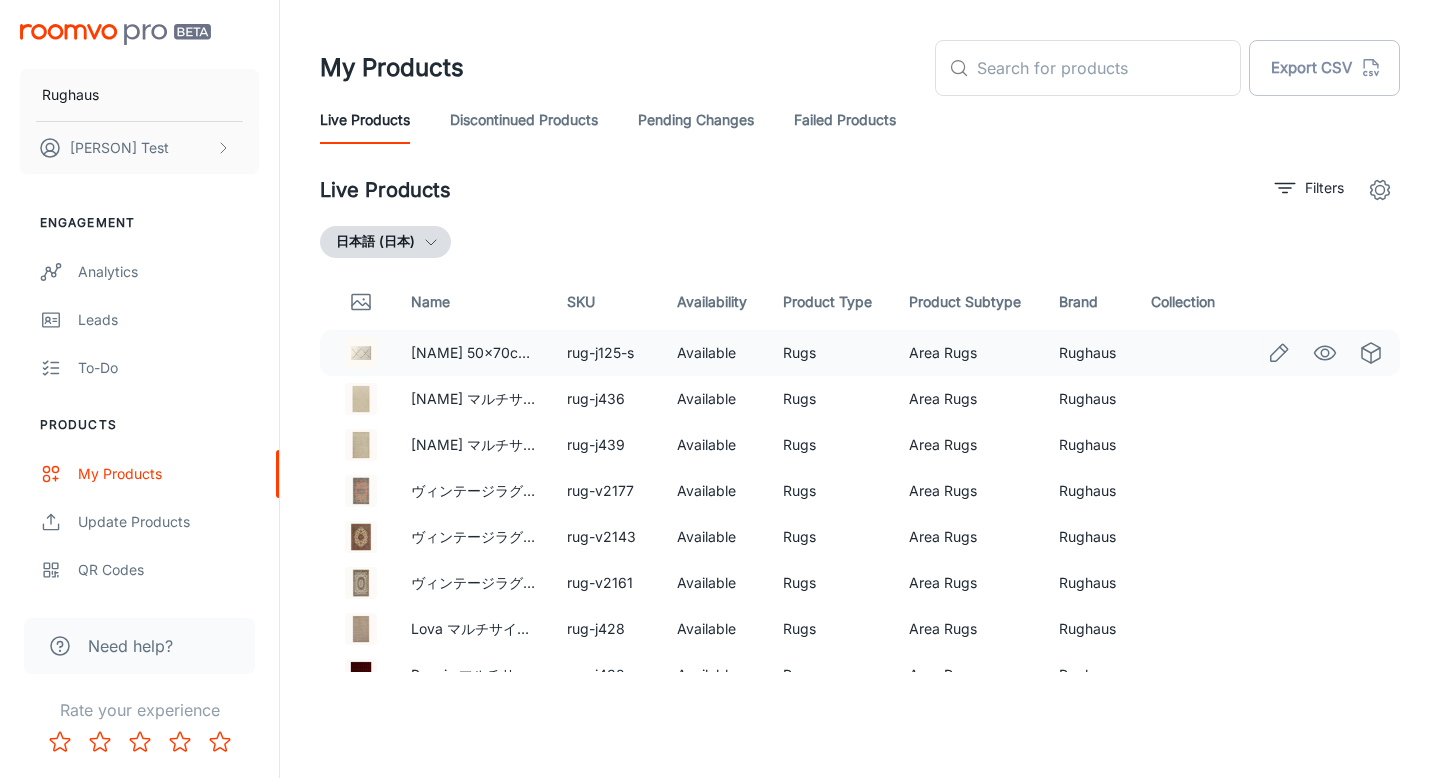 click on "rug-j125-s" at bounding box center [605, 353] 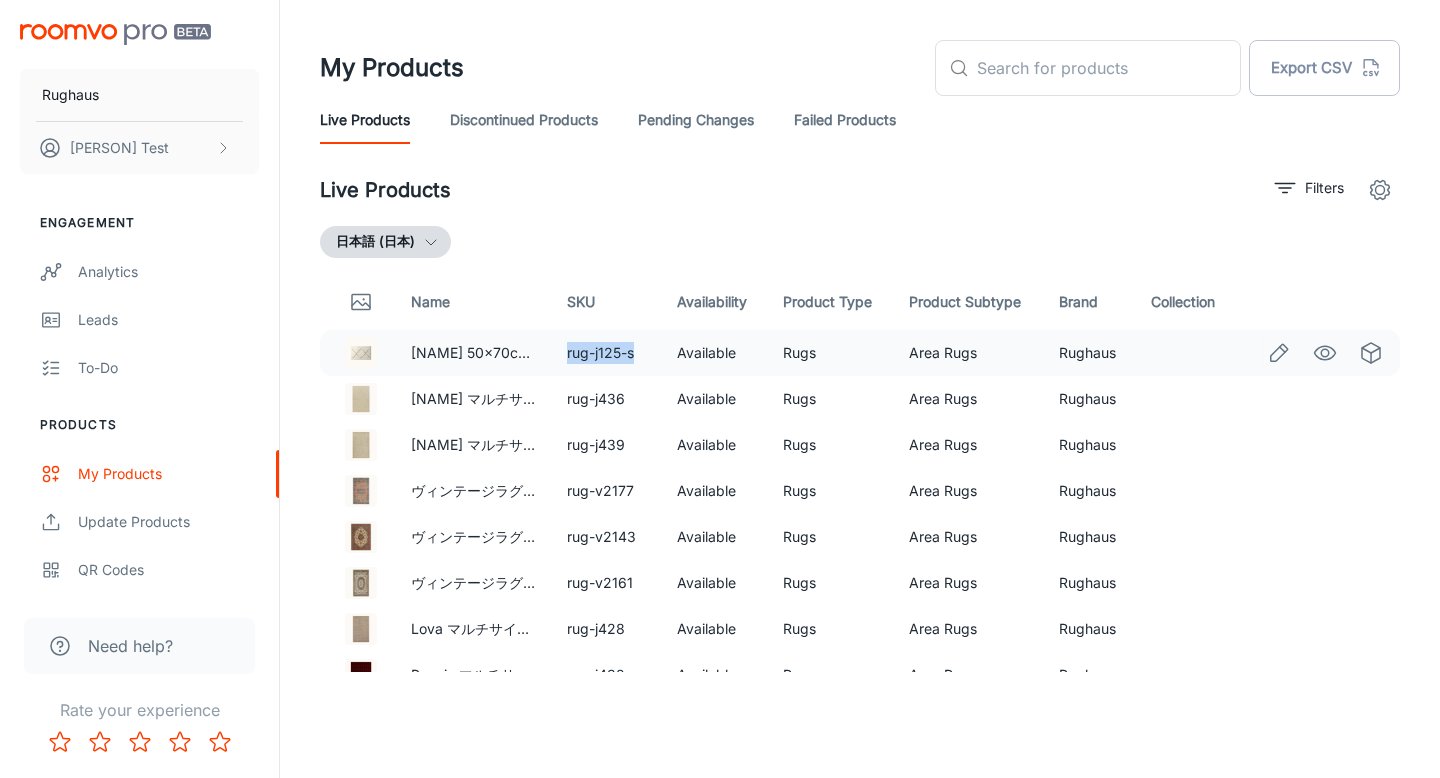 drag, startPoint x: 562, startPoint y: 352, endPoint x: 656, endPoint y: 352, distance: 94 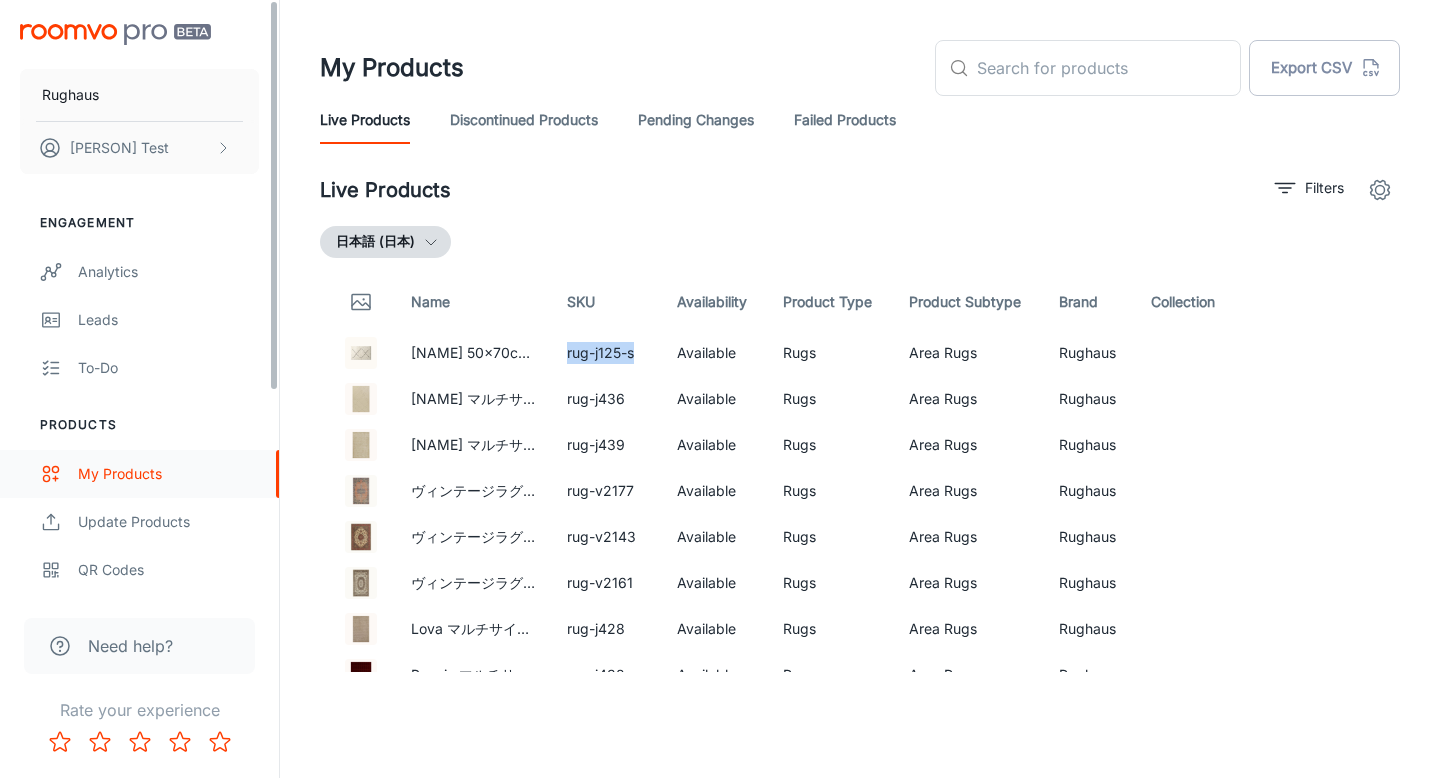scroll, scrollTop: 308, scrollLeft: 0, axis: vertical 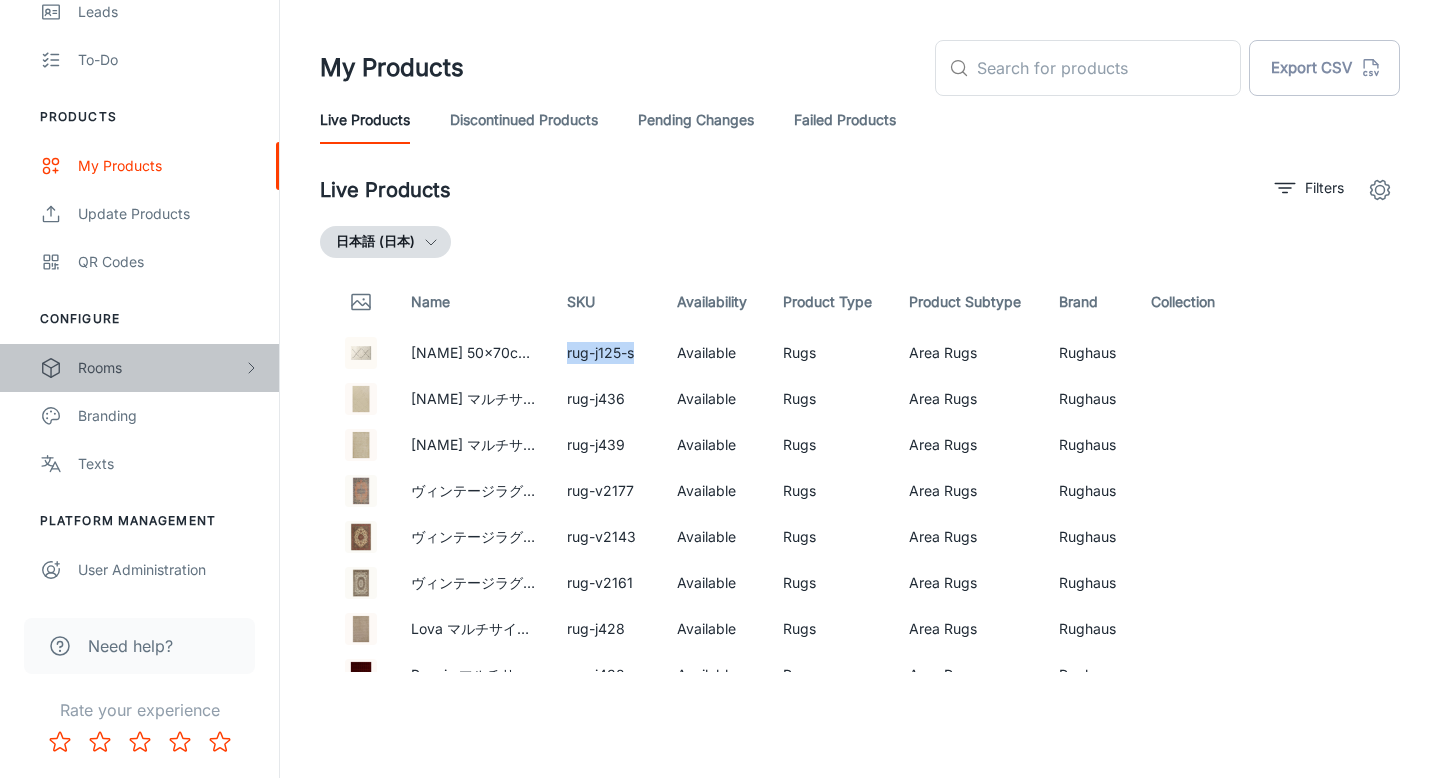 click on "Rooms" at bounding box center (160, 368) 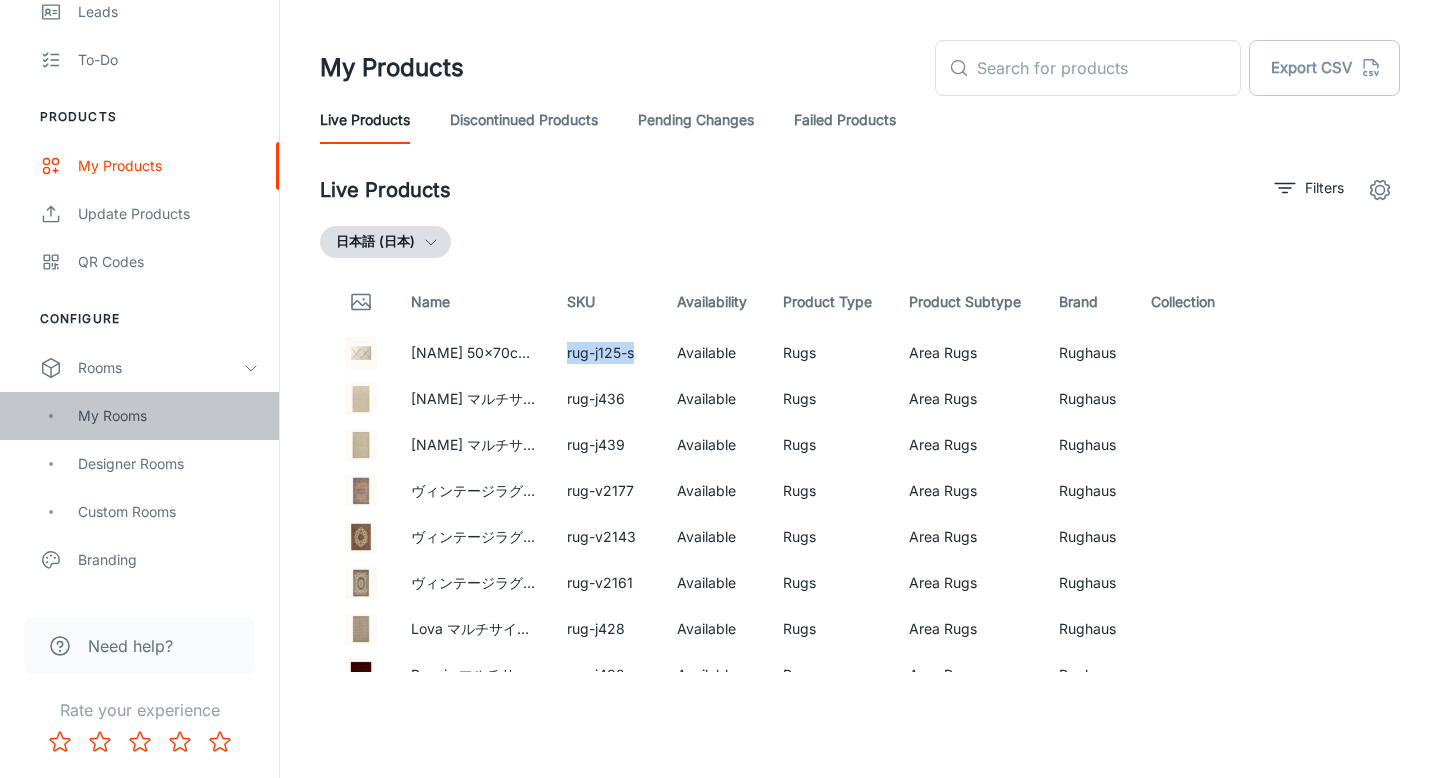 click on "My Rooms" at bounding box center (168, 416) 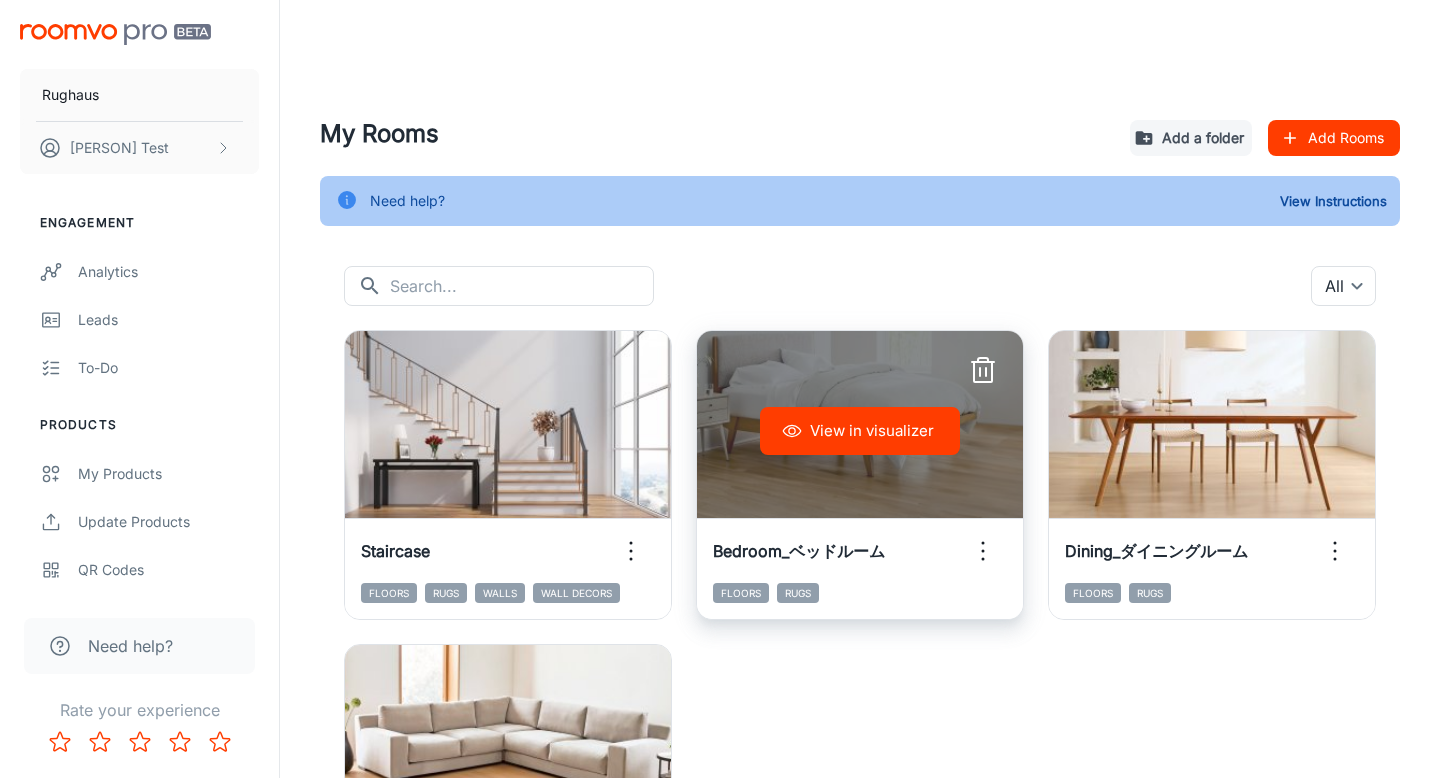 click on "View in visualizer" at bounding box center [860, 431] 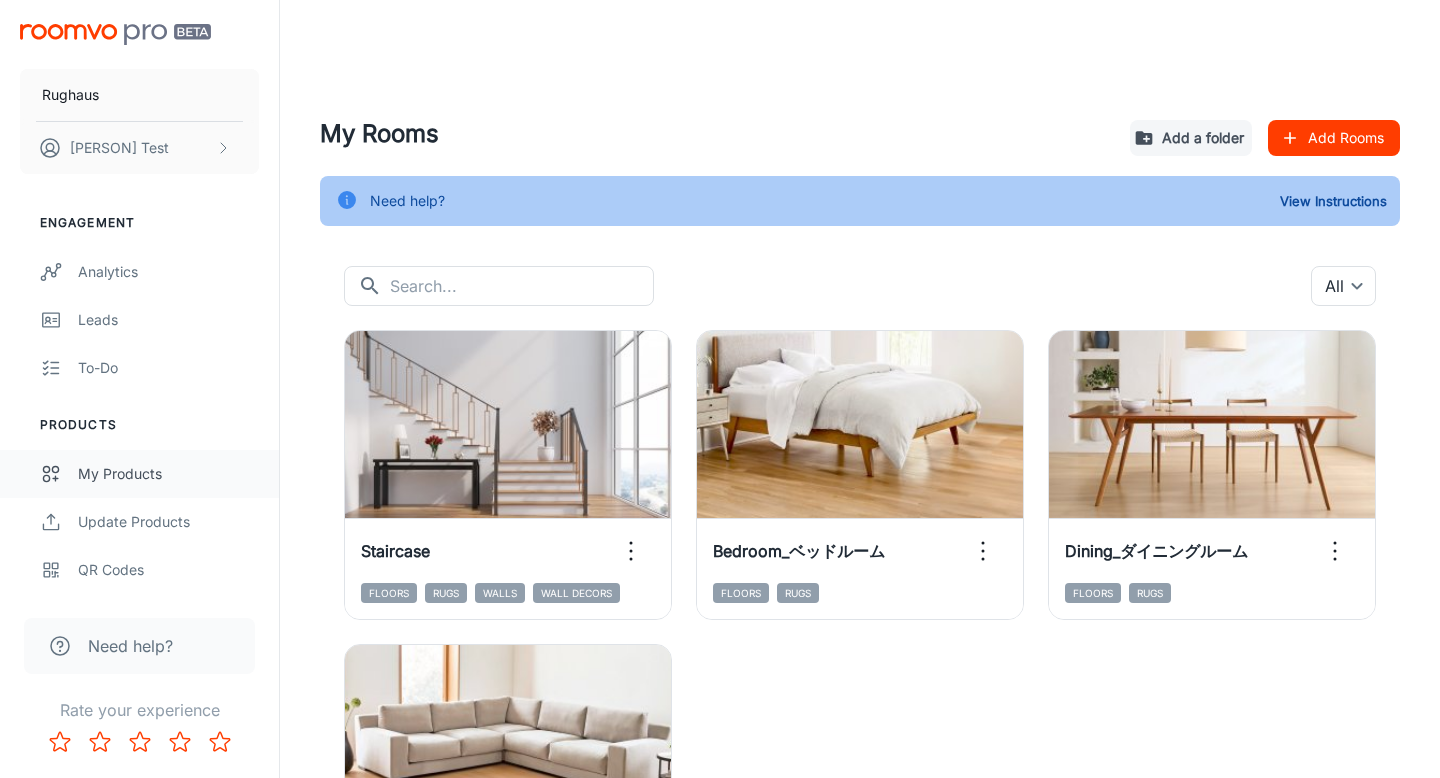 click on "My Products" at bounding box center [168, 474] 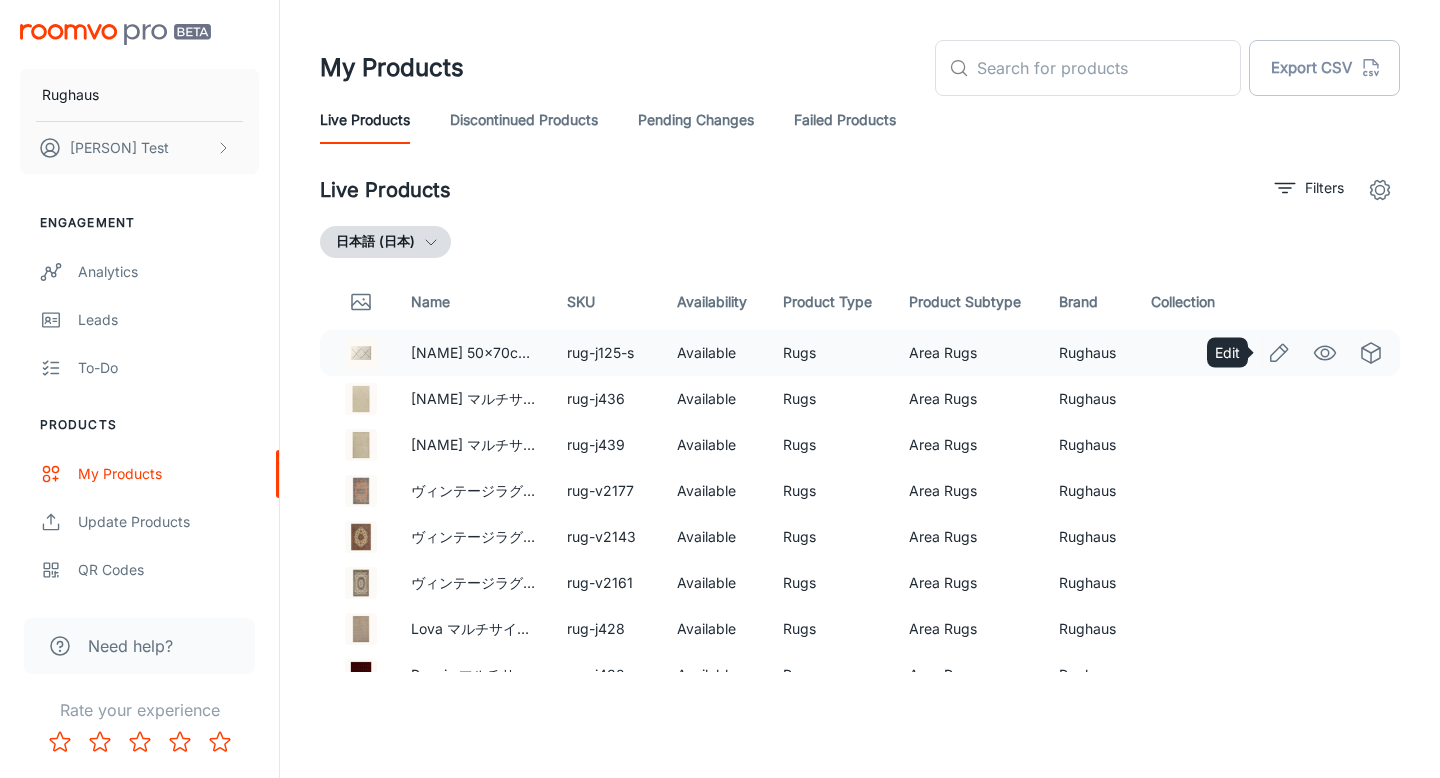click at bounding box center (1279, 353) 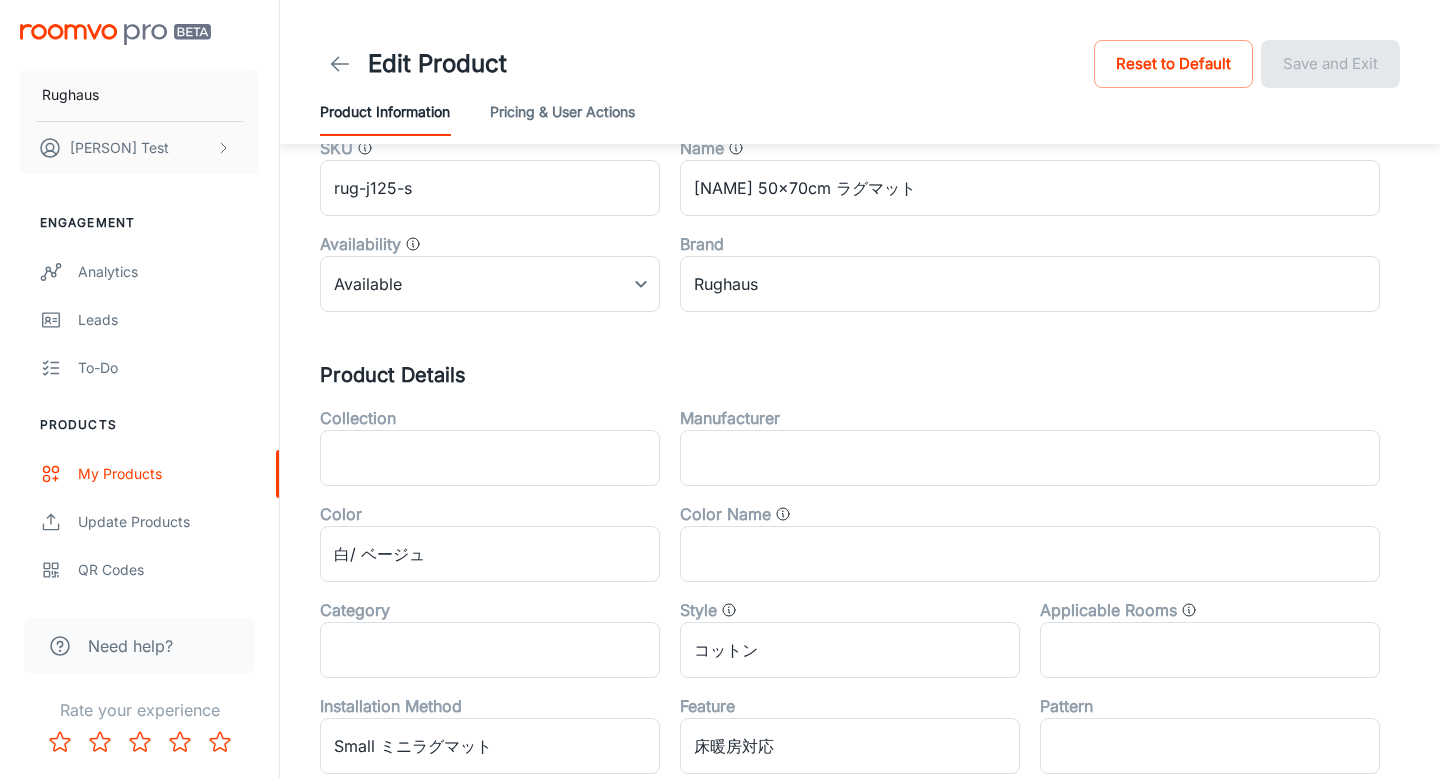 scroll, scrollTop: 0, scrollLeft: 0, axis: both 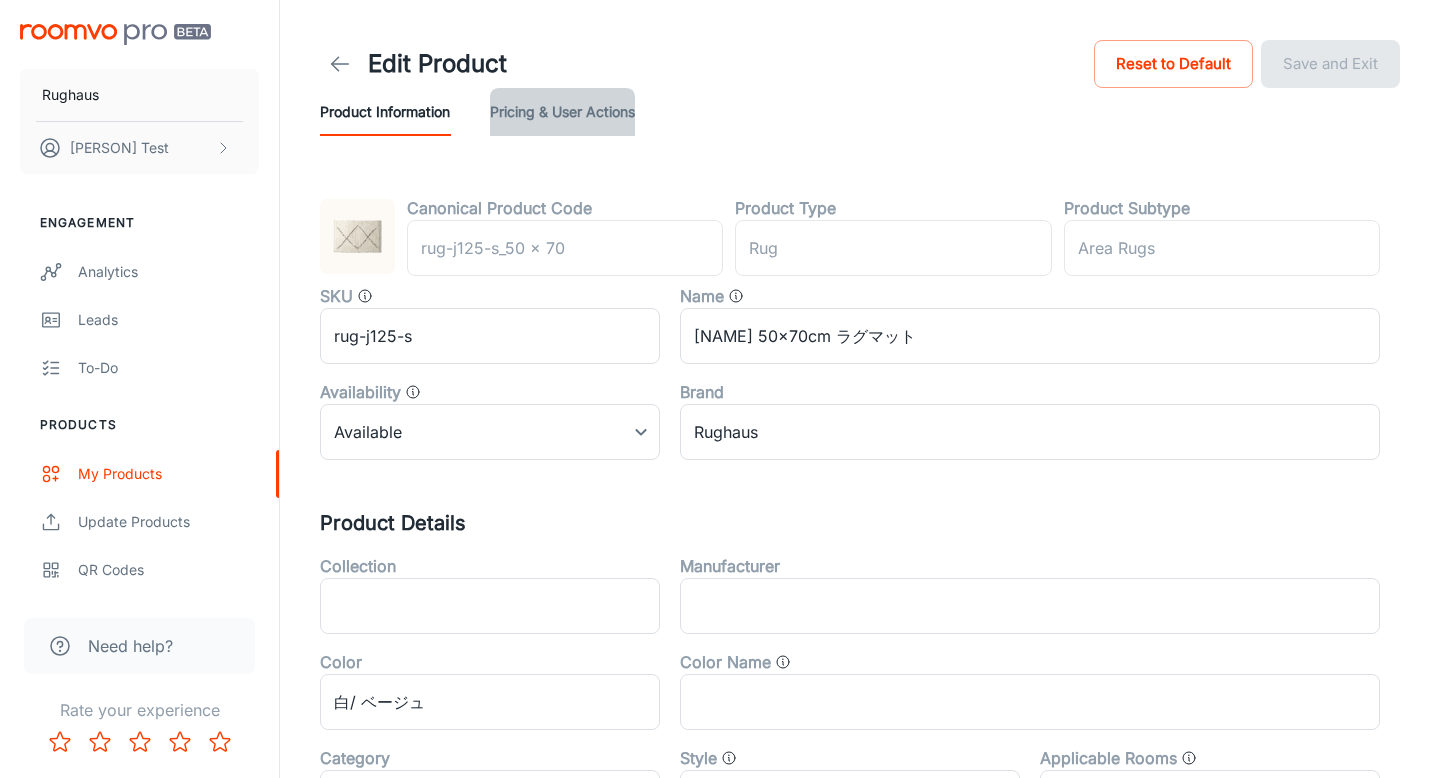 click on "Pricing & User Actions" at bounding box center [562, 112] 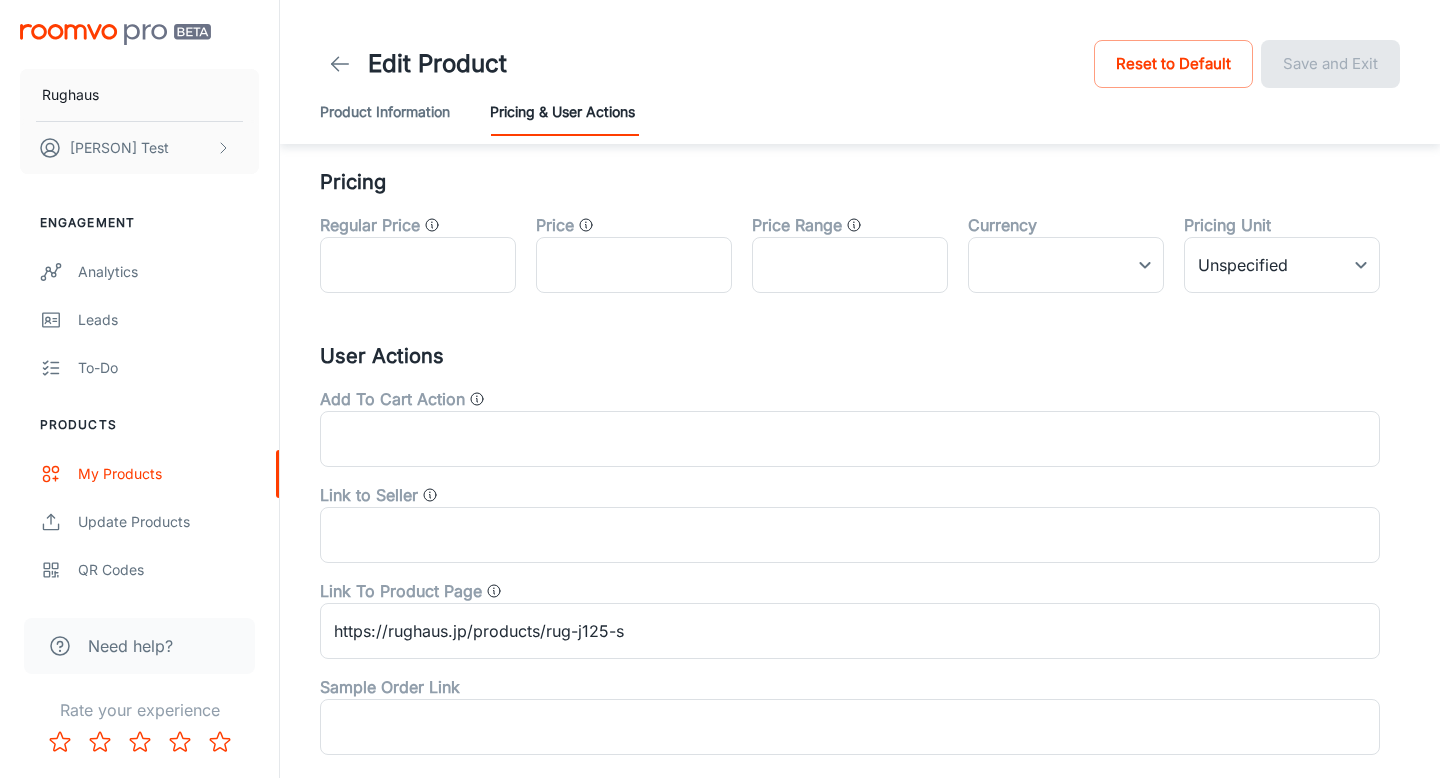 scroll, scrollTop: 7, scrollLeft: 0, axis: vertical 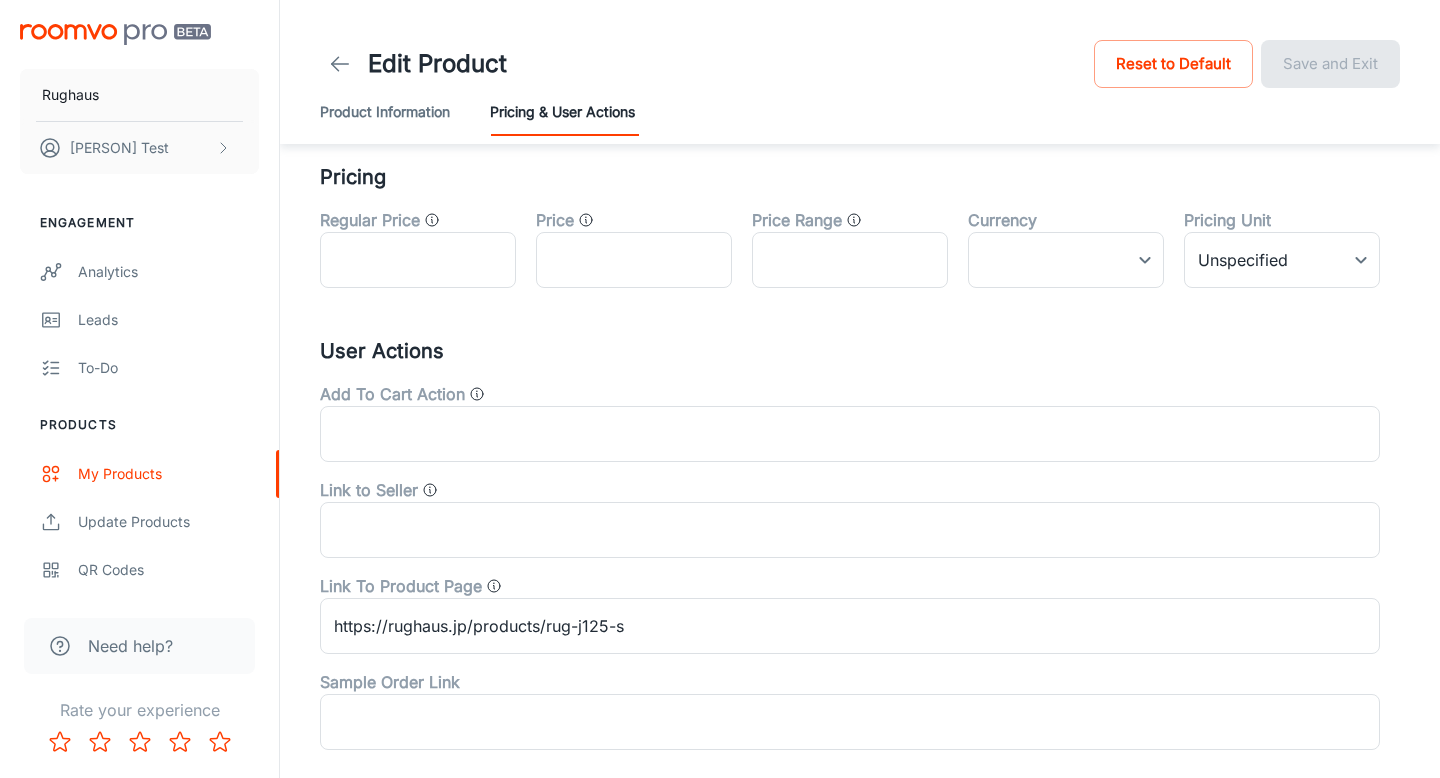 type 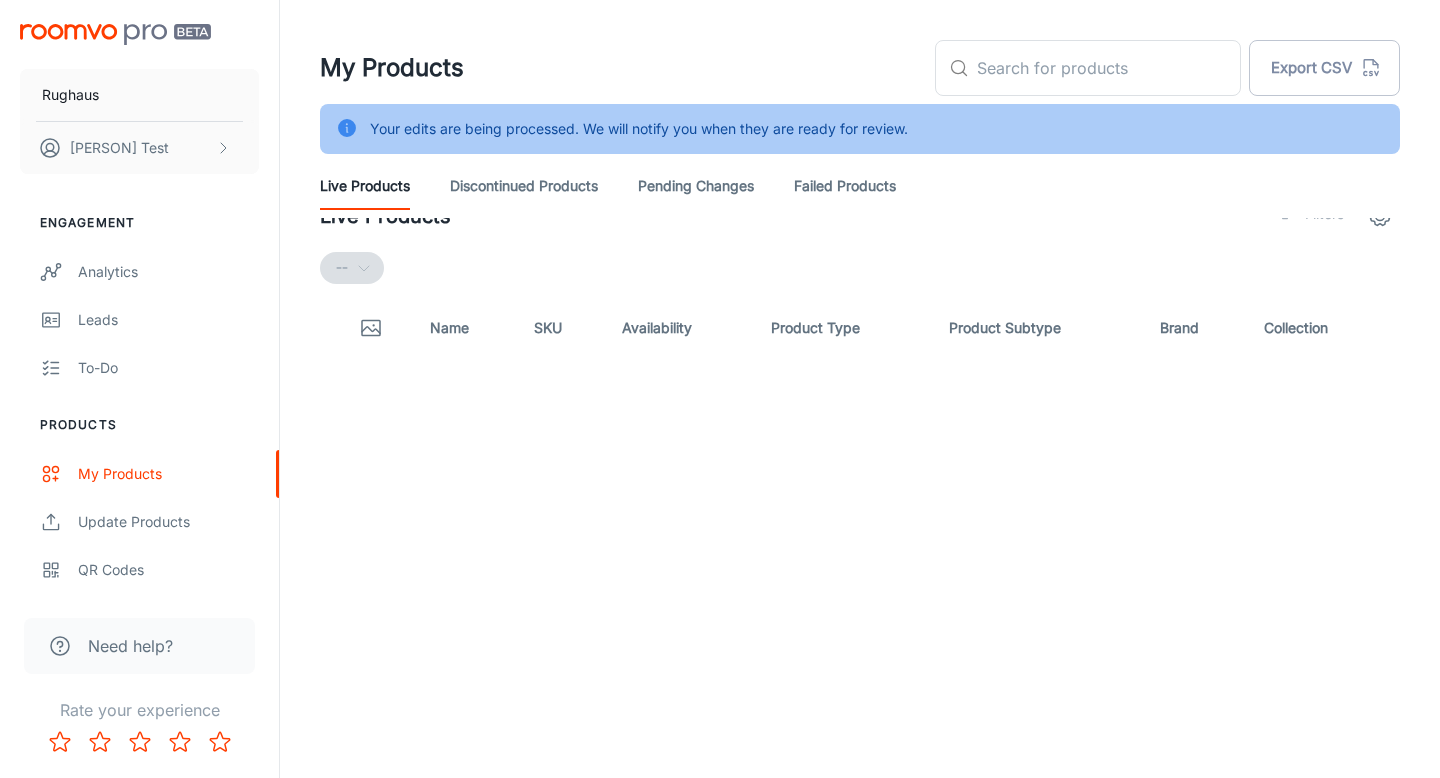 scroll, scrollTop: 0, scrollLeft: 0, axis: both 